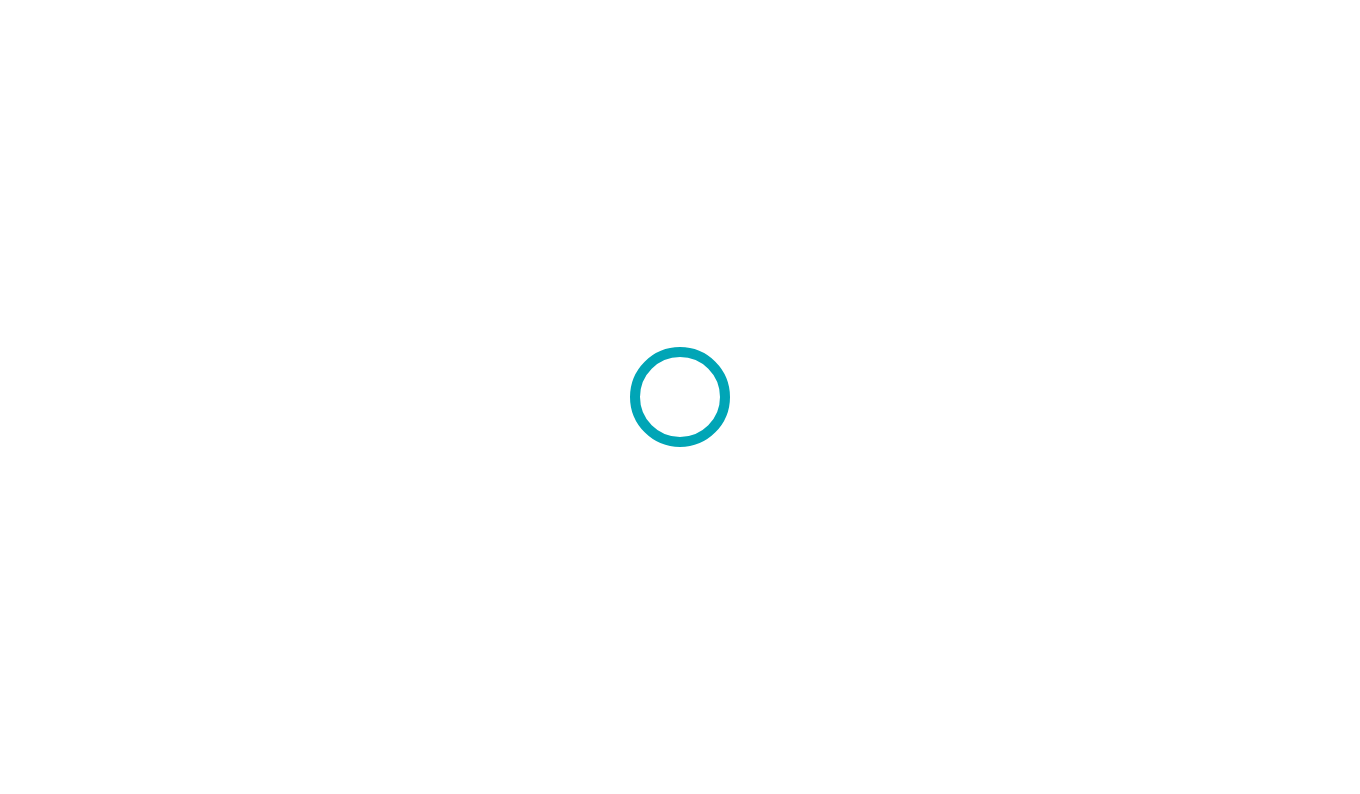 scroll, scrollTop: 0, scrollLeft: 0, axis: both 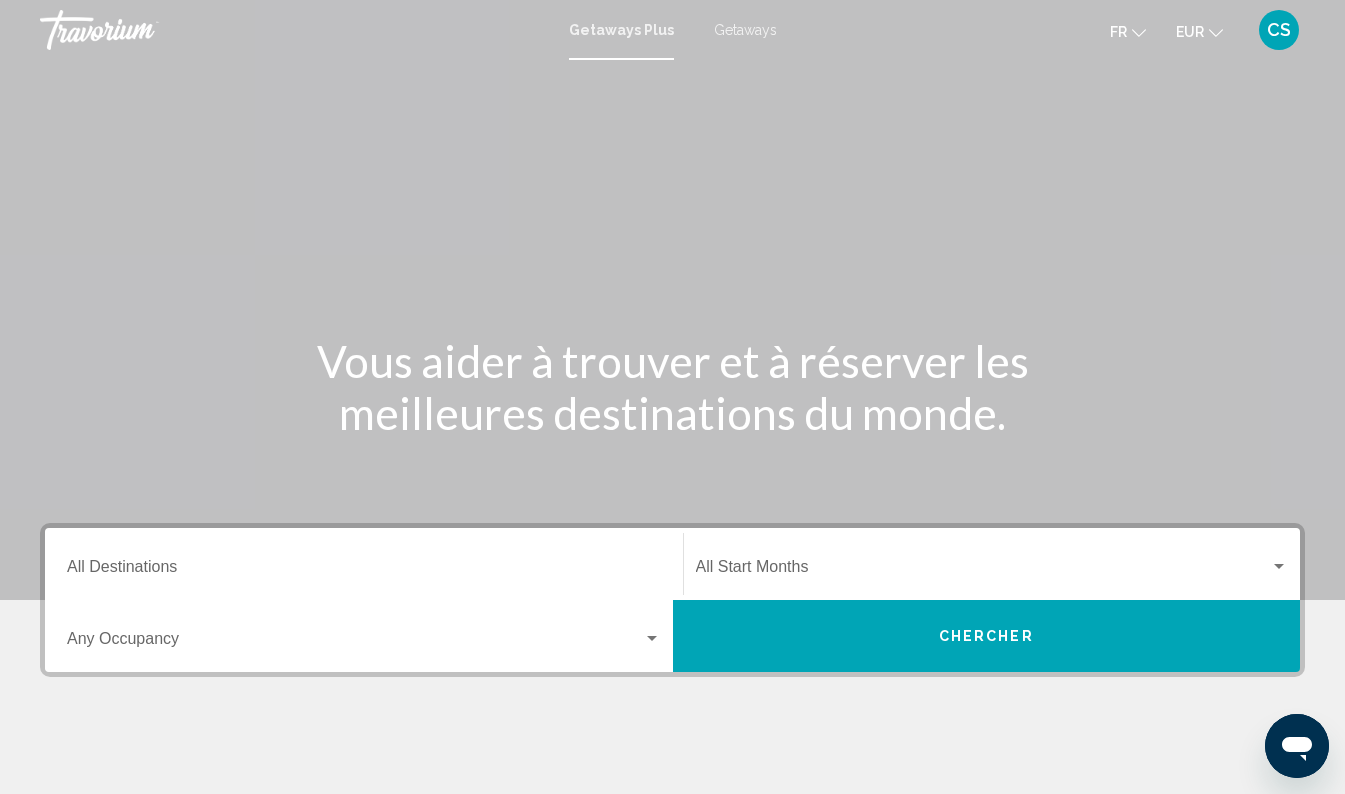click on "Getaways" at bounding box center (745, 30) 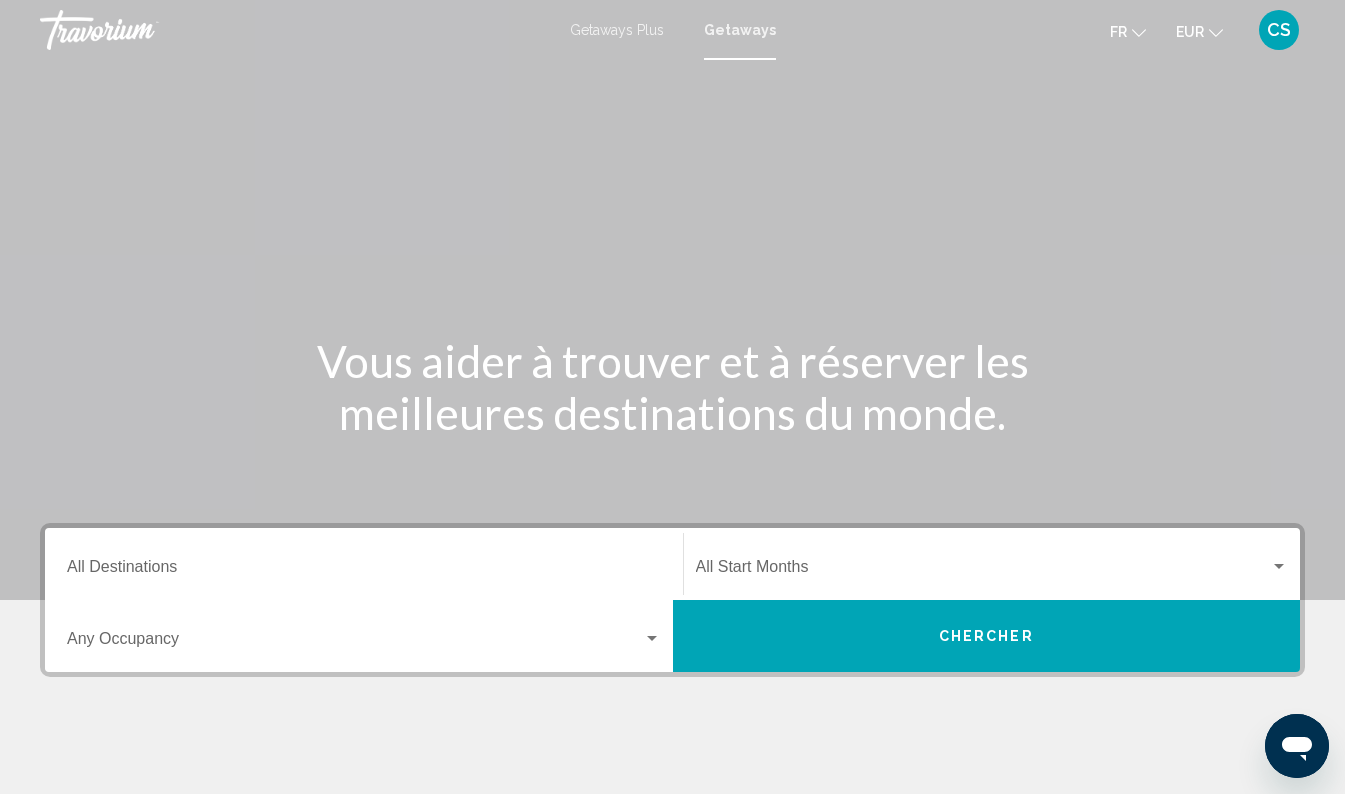 click at bounding box center [672, 300] 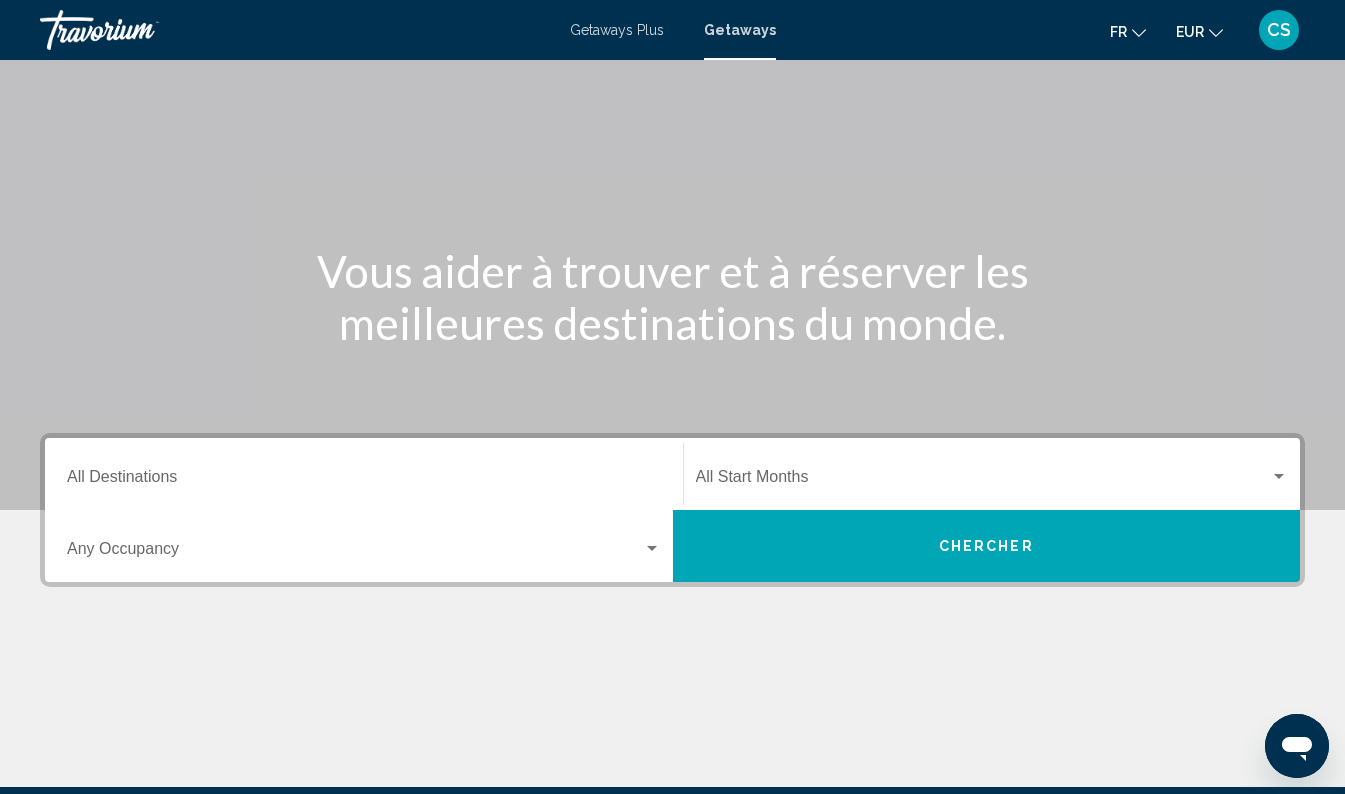 scroll, scrollTop: 0, scrollLeft: 0, axis: both 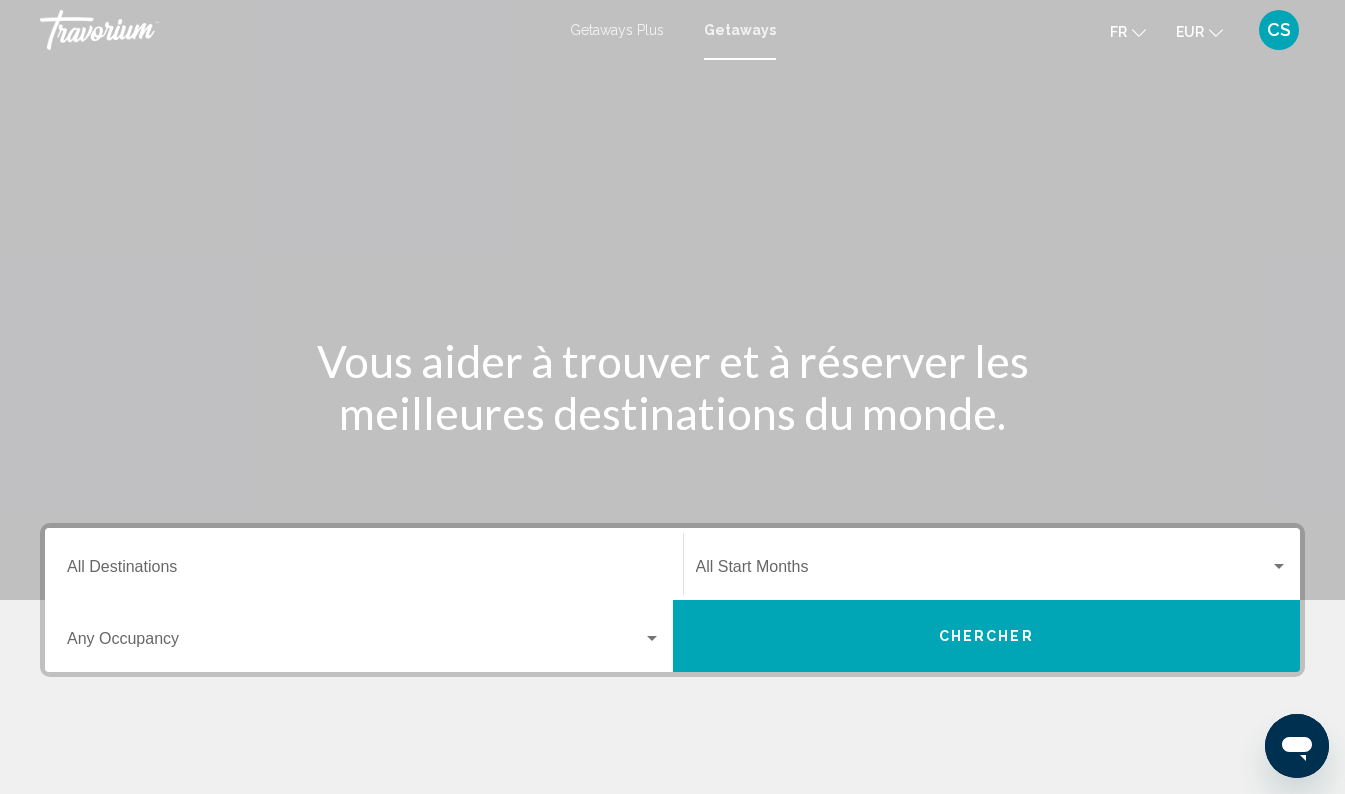click on "Destination All Destinations" at bounding box center [364, 571] 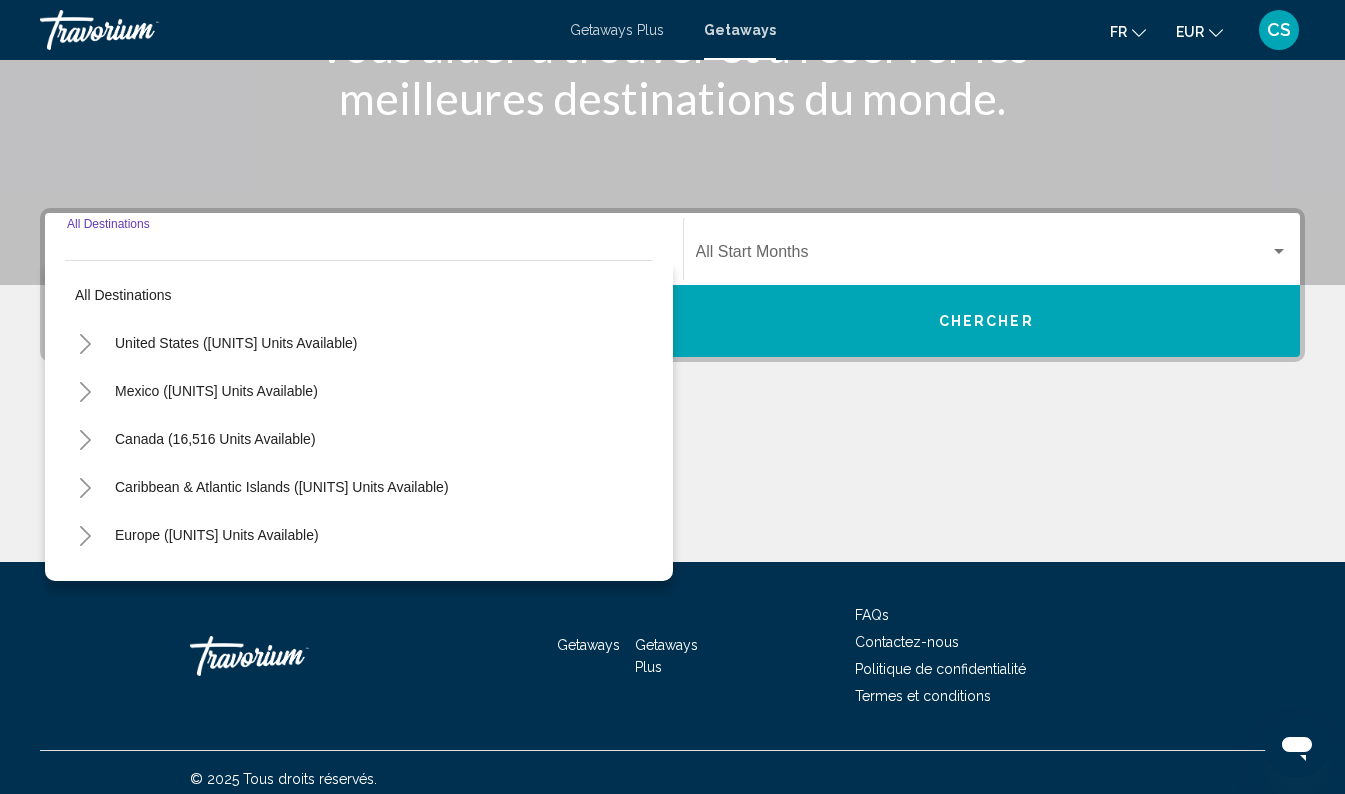 scroll, scrollTop: 328, scrollLeft: 0, axis: vertical 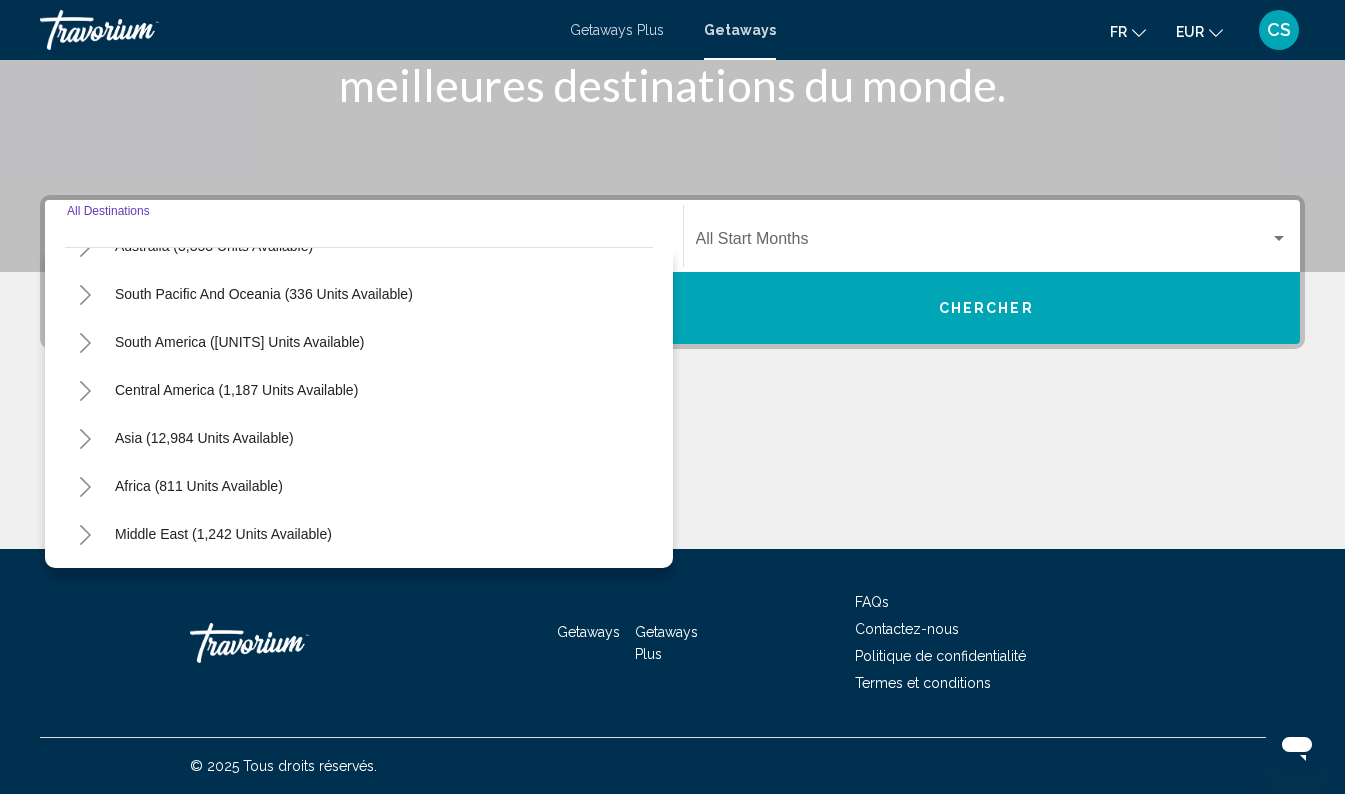 click 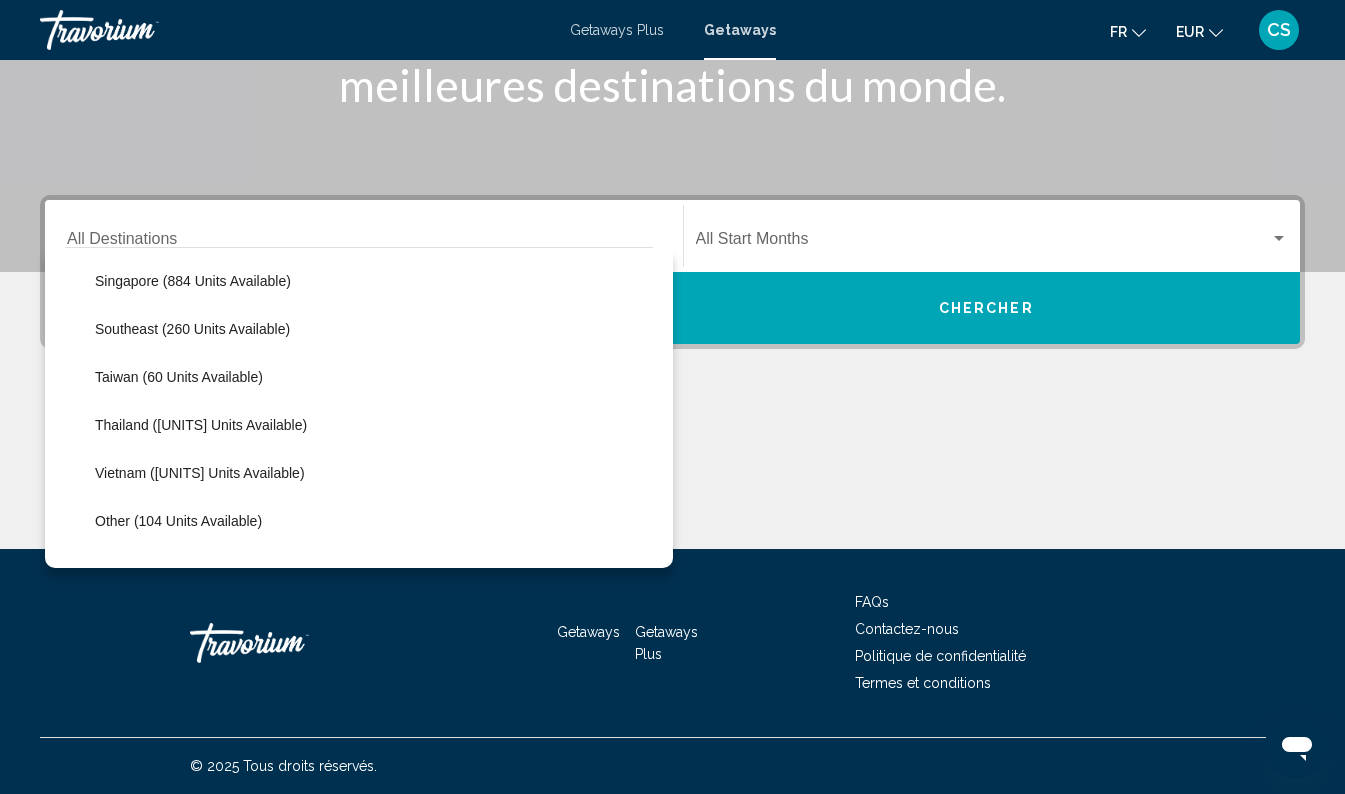 scroll, scrollTop: 958, scrollLeft: 0, axis: vertical 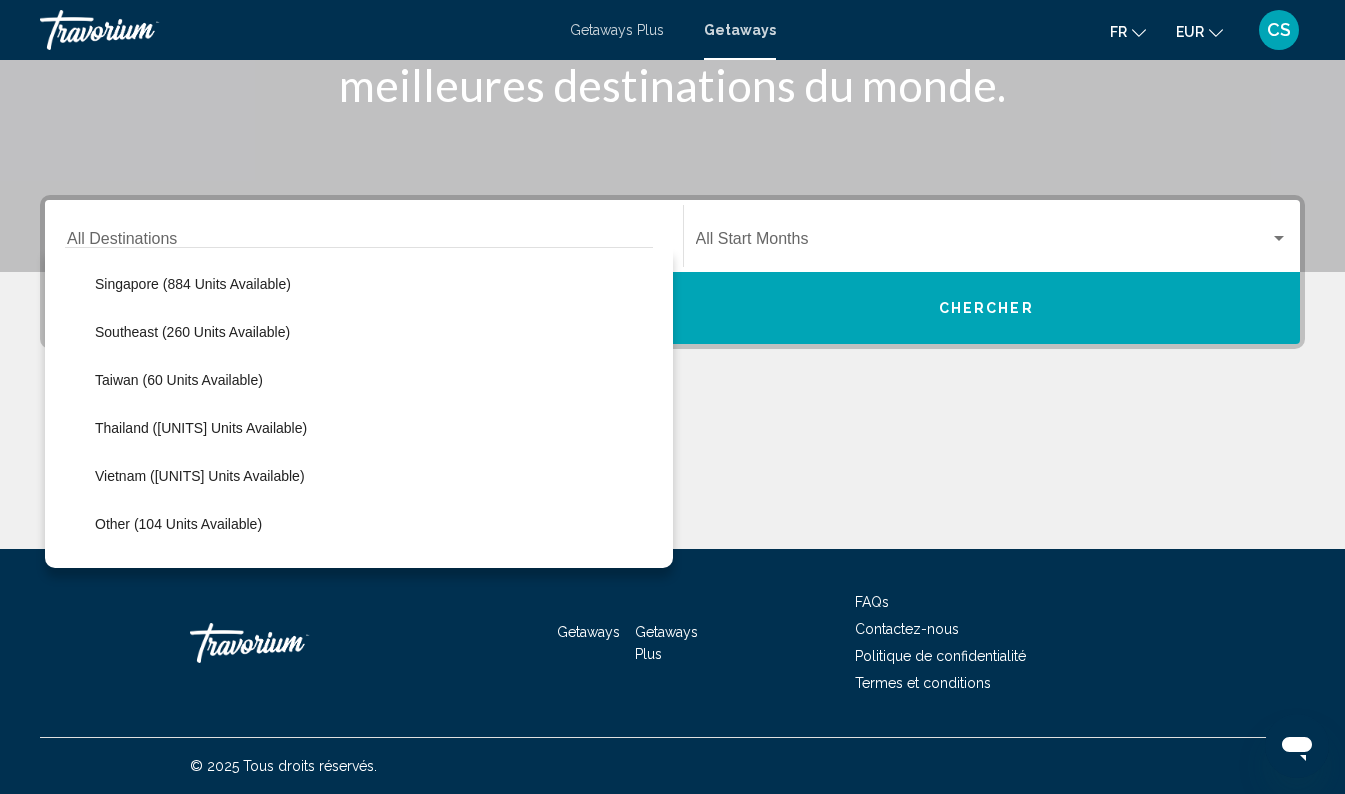click on "Thailand ([UNITS] units available)" 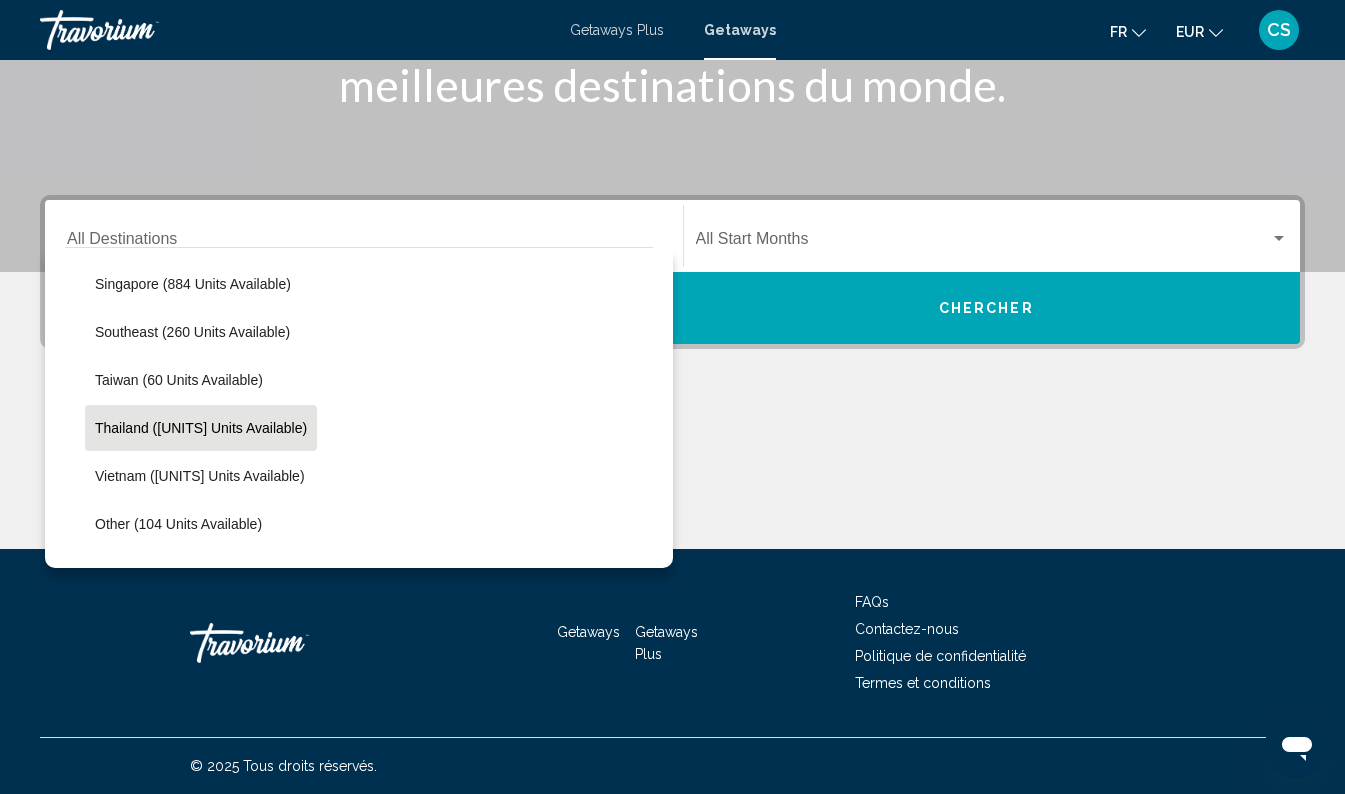 click on "Thailand ([UNITS] units available)" 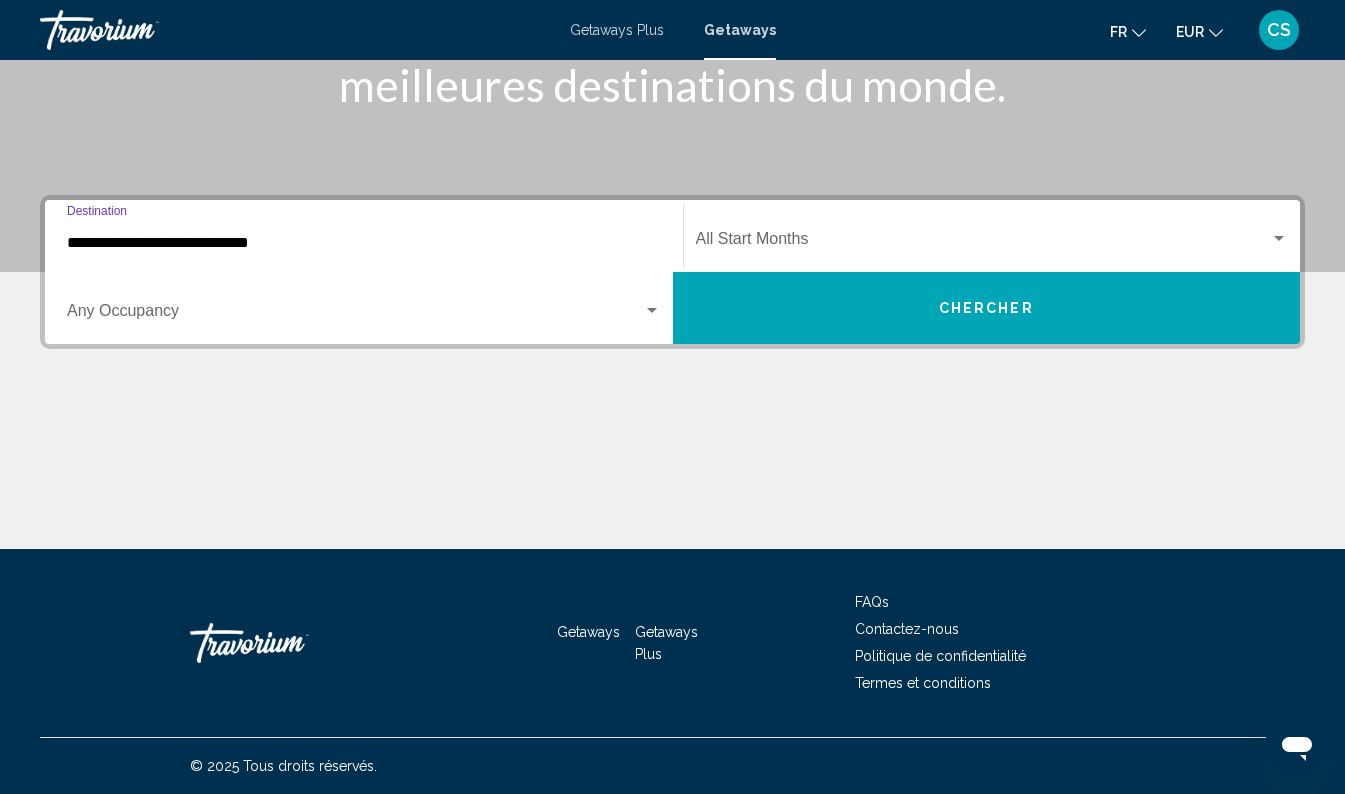click at bounding box center (983, 243) 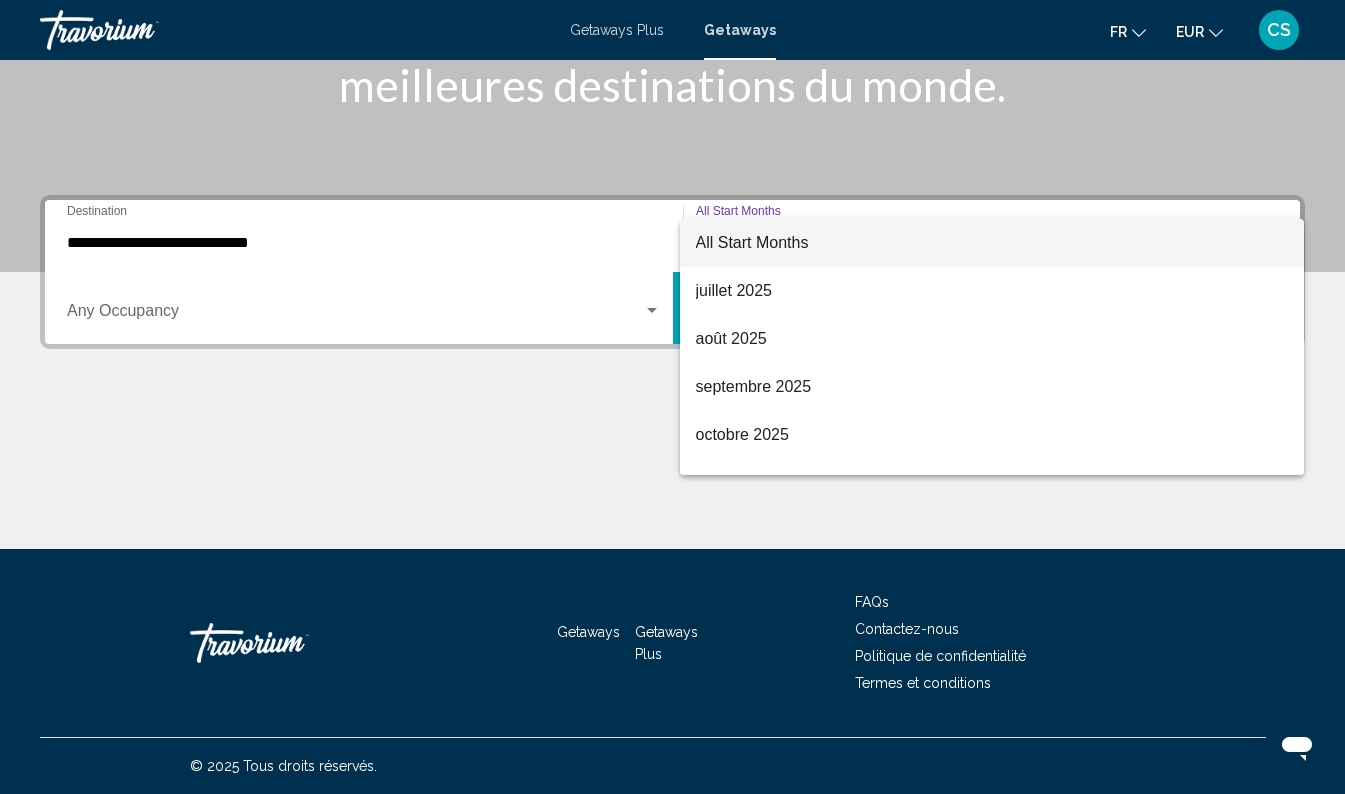 click at bounding box center [672, 397] 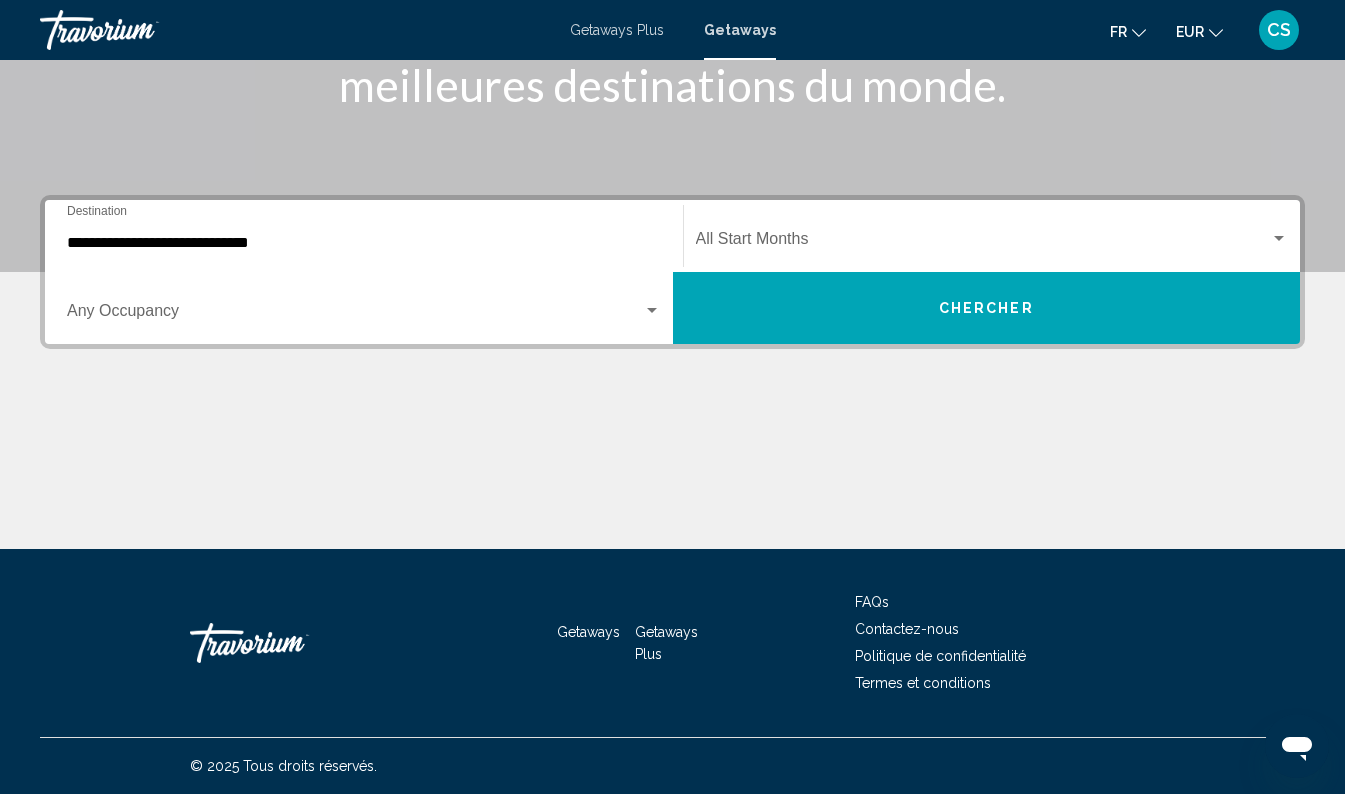 click on "Chercher" at bounding box center [987, 308] 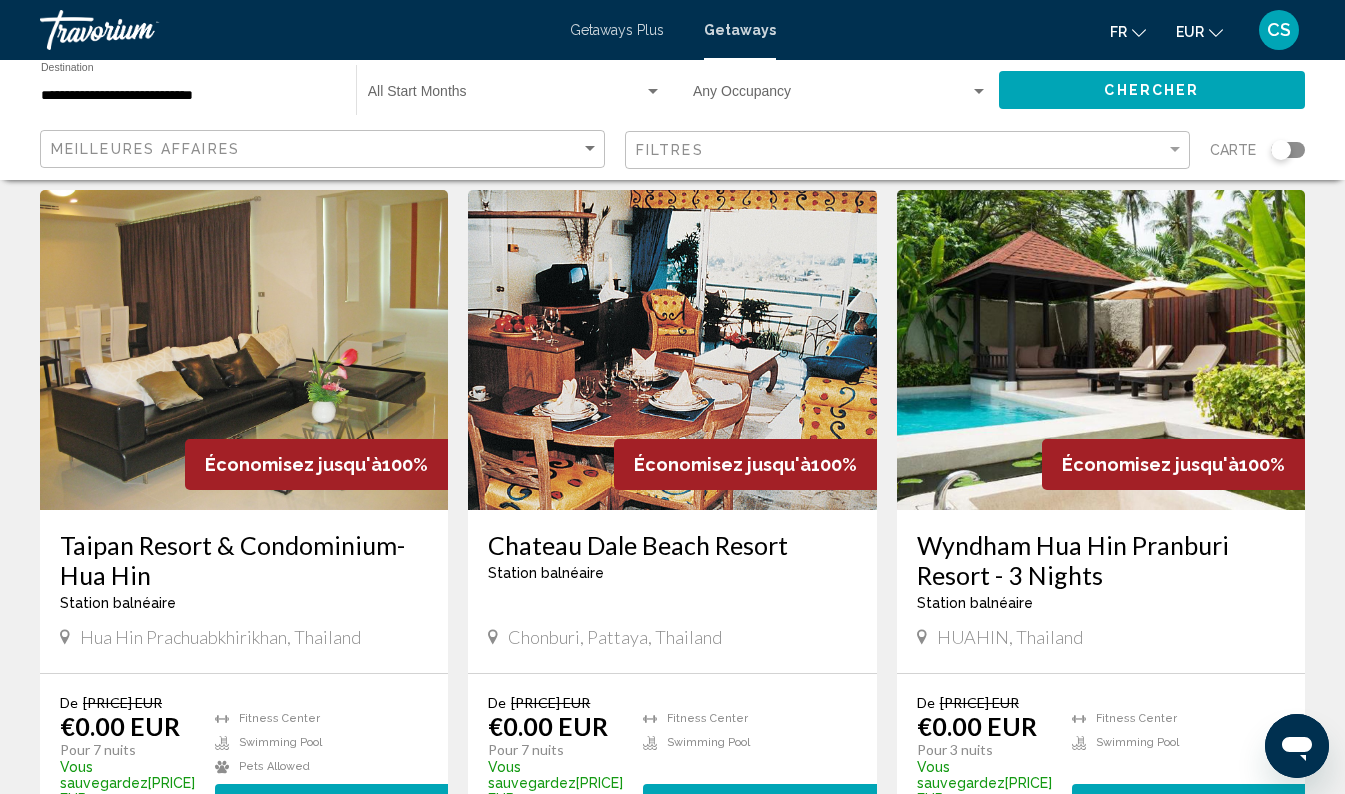 scroll, scrollTop: 6, scrollLeft: 0, axis: vertical 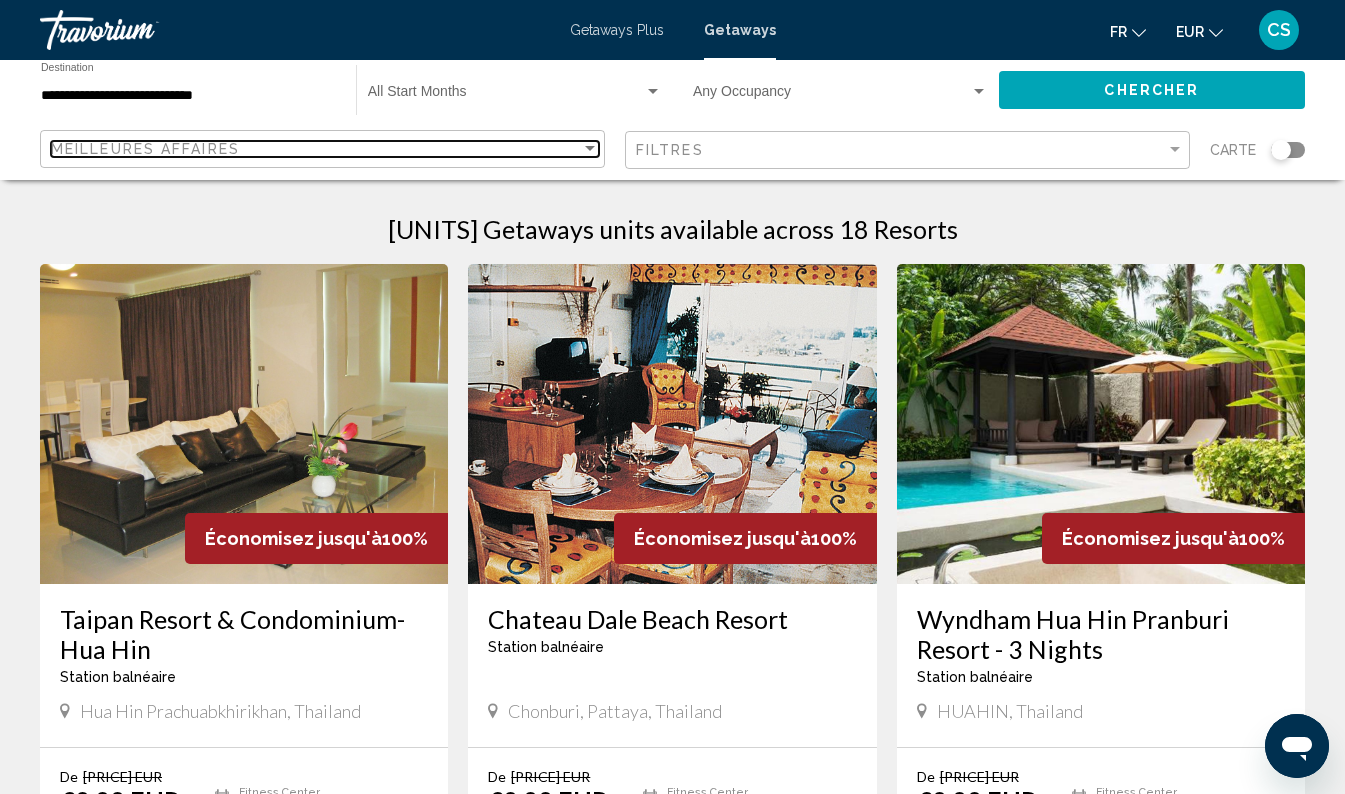 click on "Meilleures affaires" at bounding box center [316, 149] 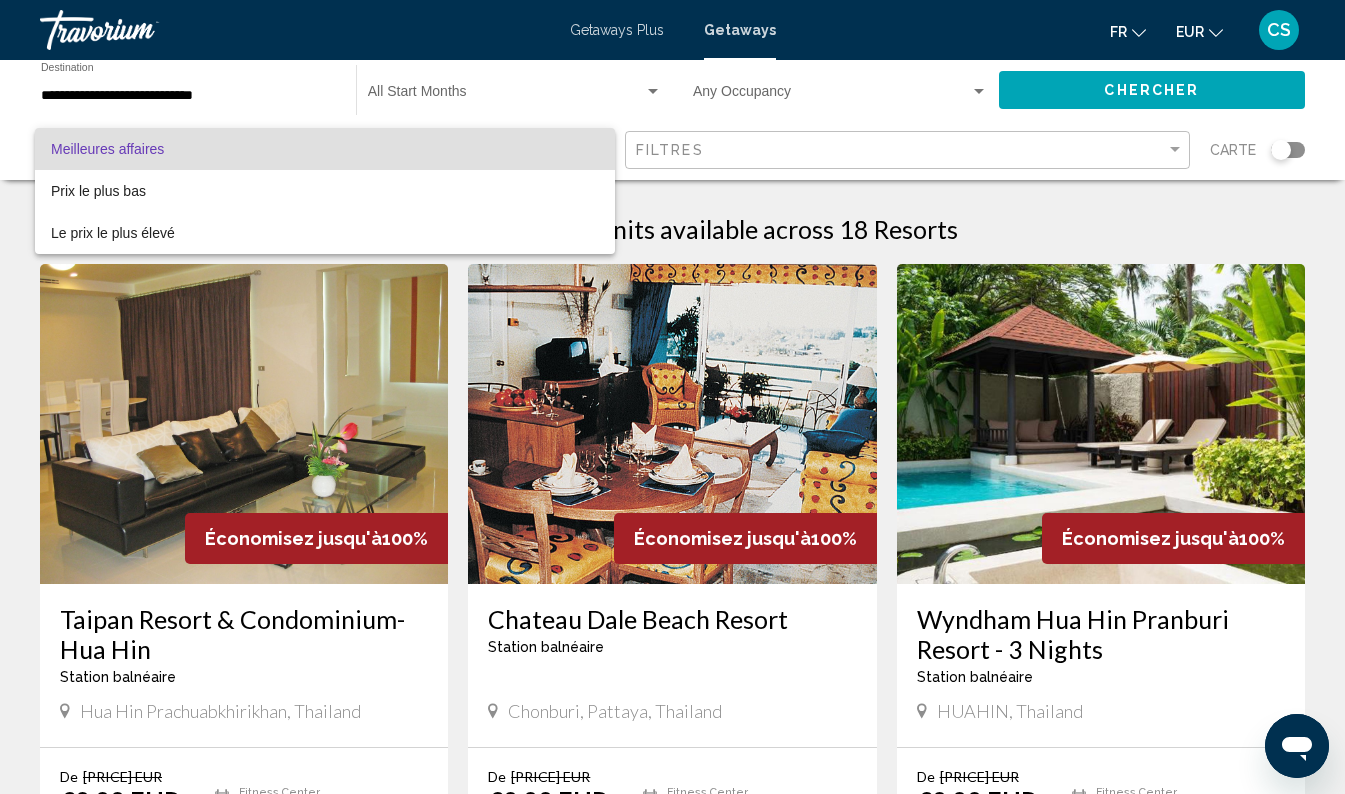 click on "Meilleures affaires" at bounding box center [325, 149] 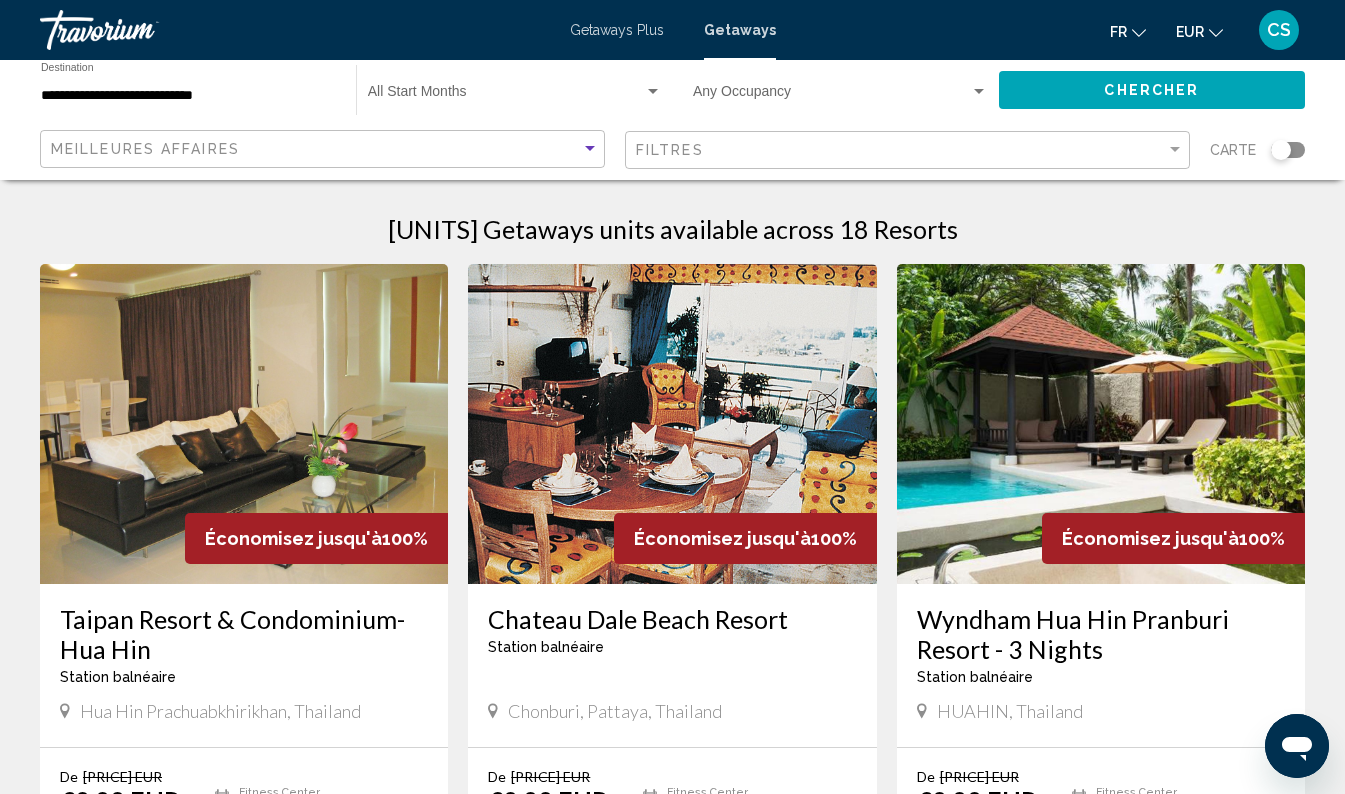 click on "**********" at bounding box center [188, 96] 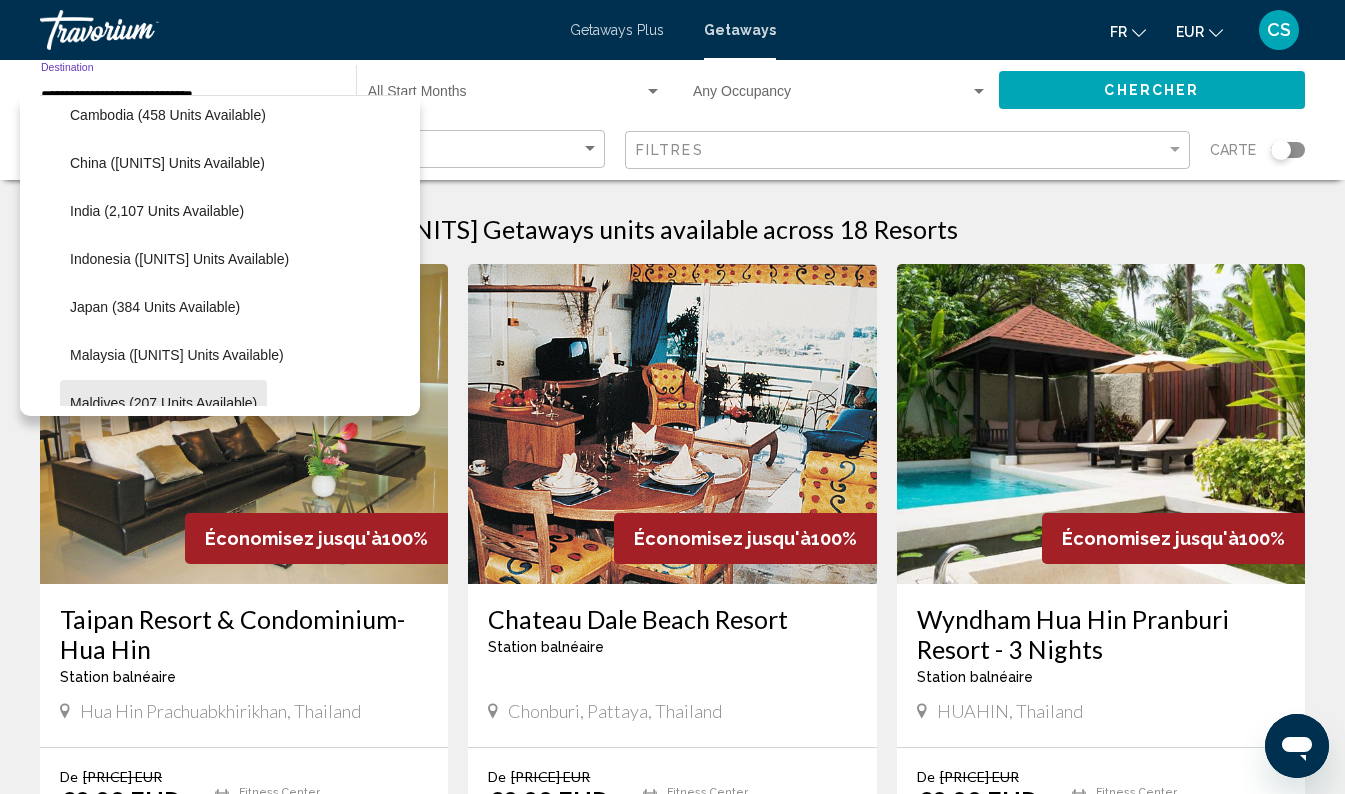 scroll, scrollTop: 567, scrollLeft: 0, axis: vertical 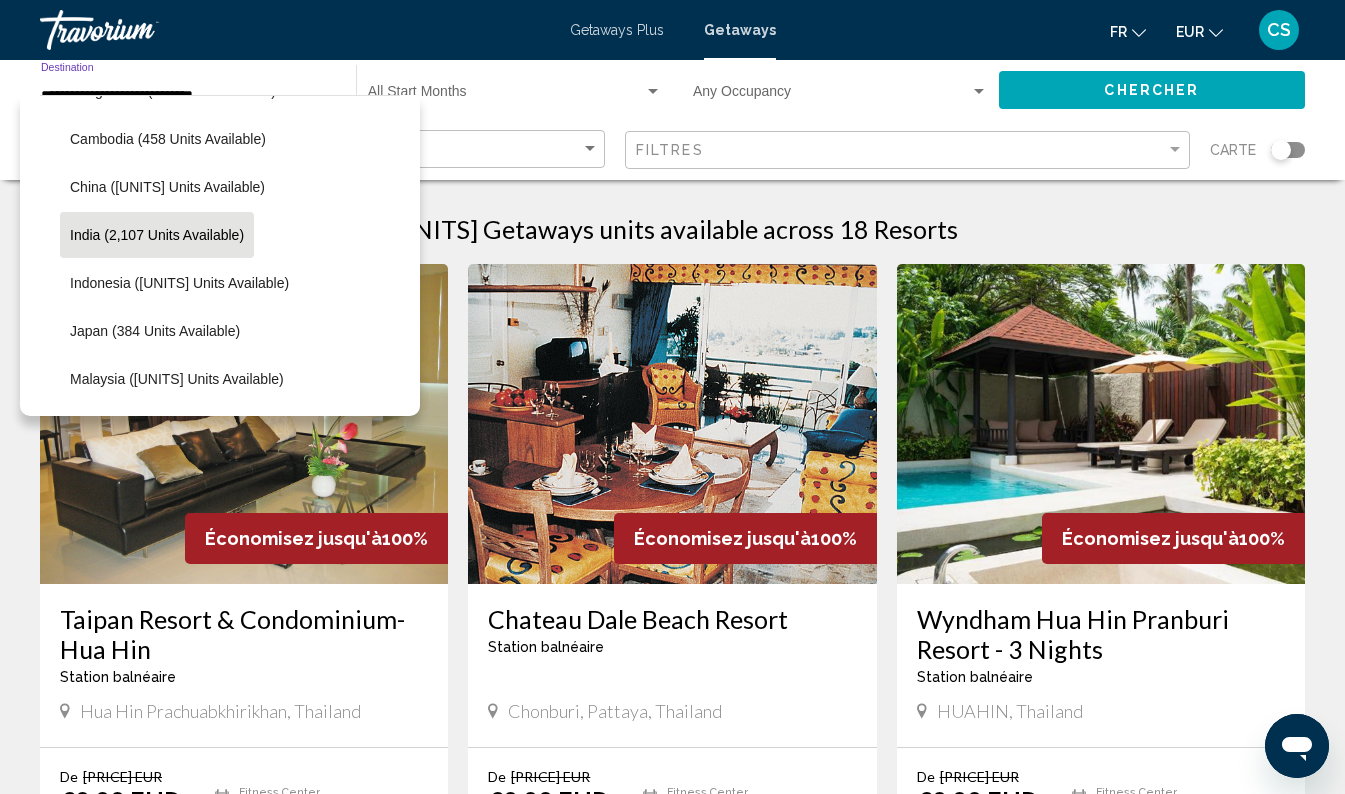 click on "India (2,107 units available)" 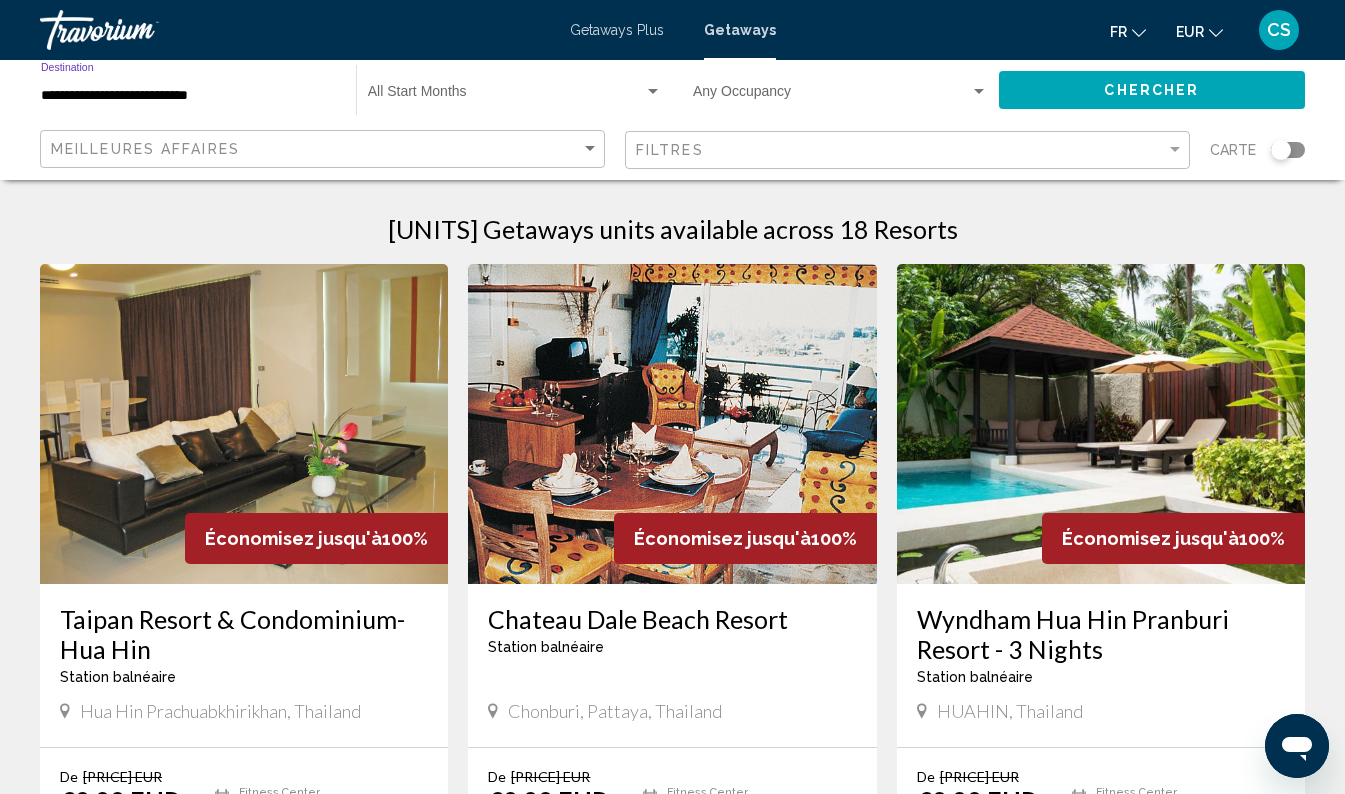 click on "Chercher" 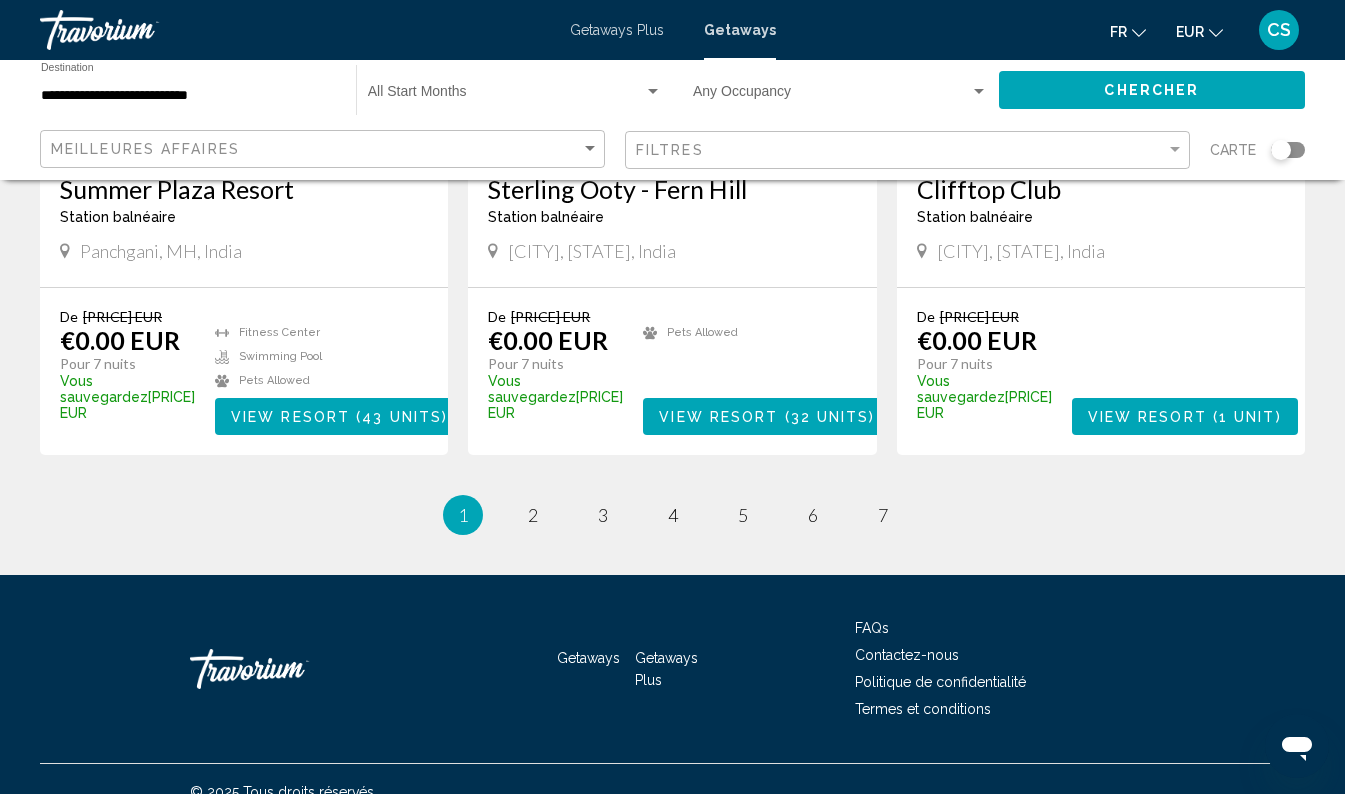scroll, scrollTop: 2490, scrollLeft: 0, axis: vertical 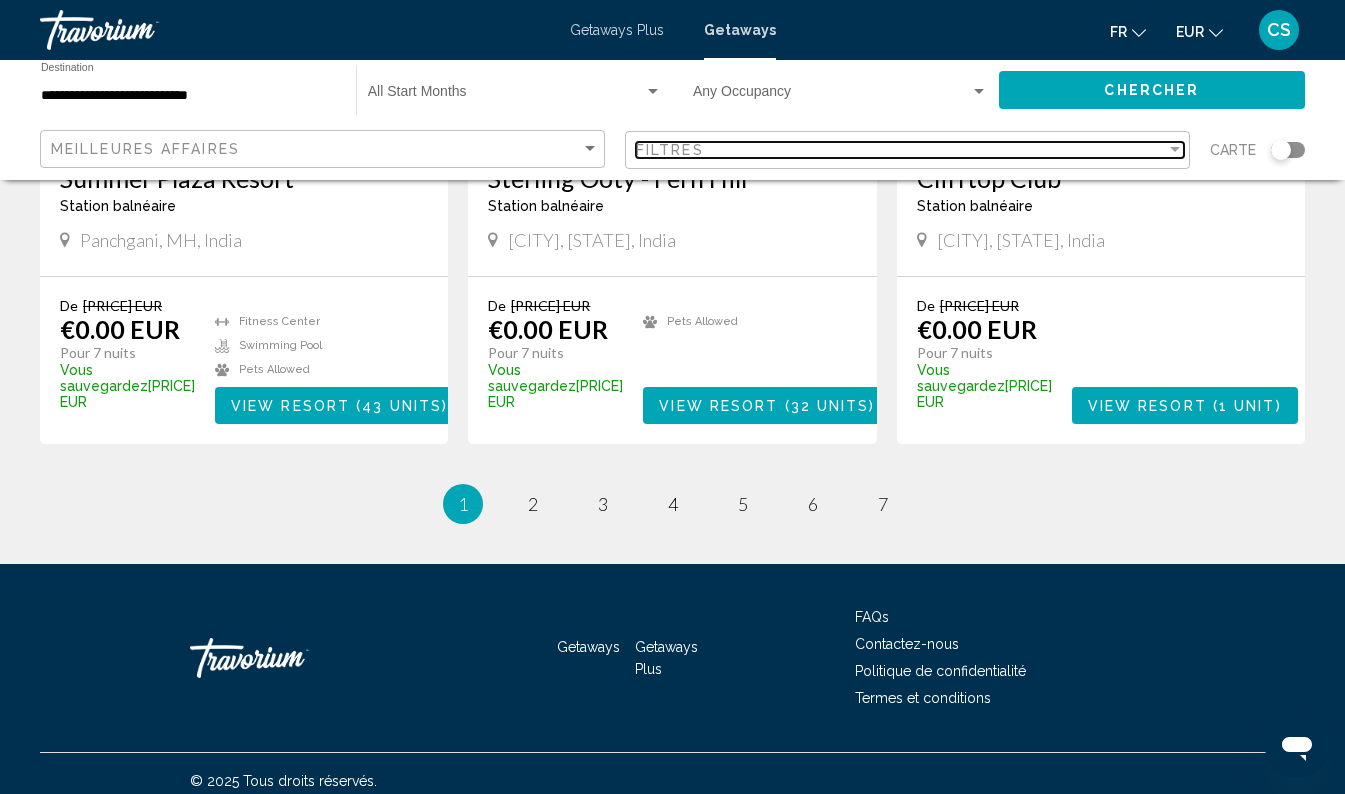 click on "Filtres" at bounding box center (670, 150) 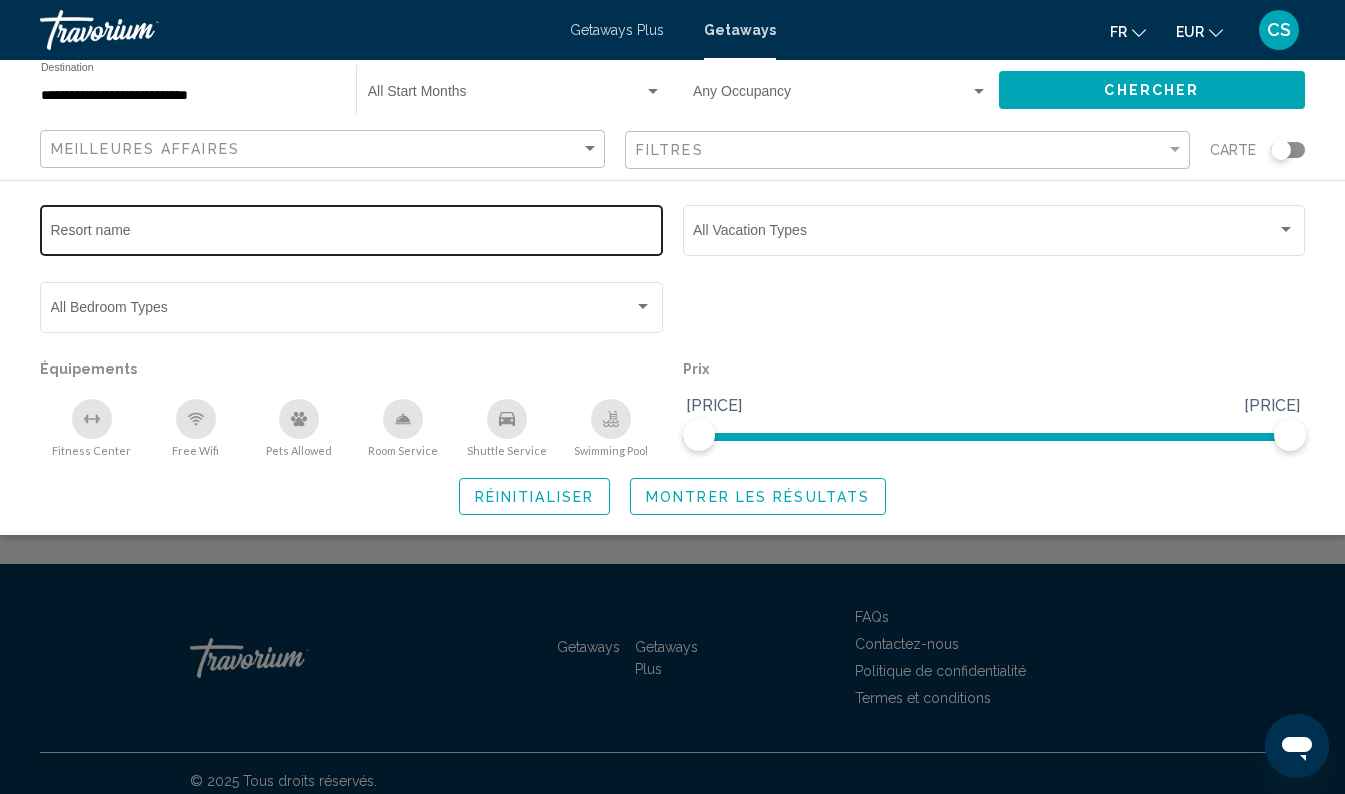 click on "Resort name" at bounding box center (352, 234) 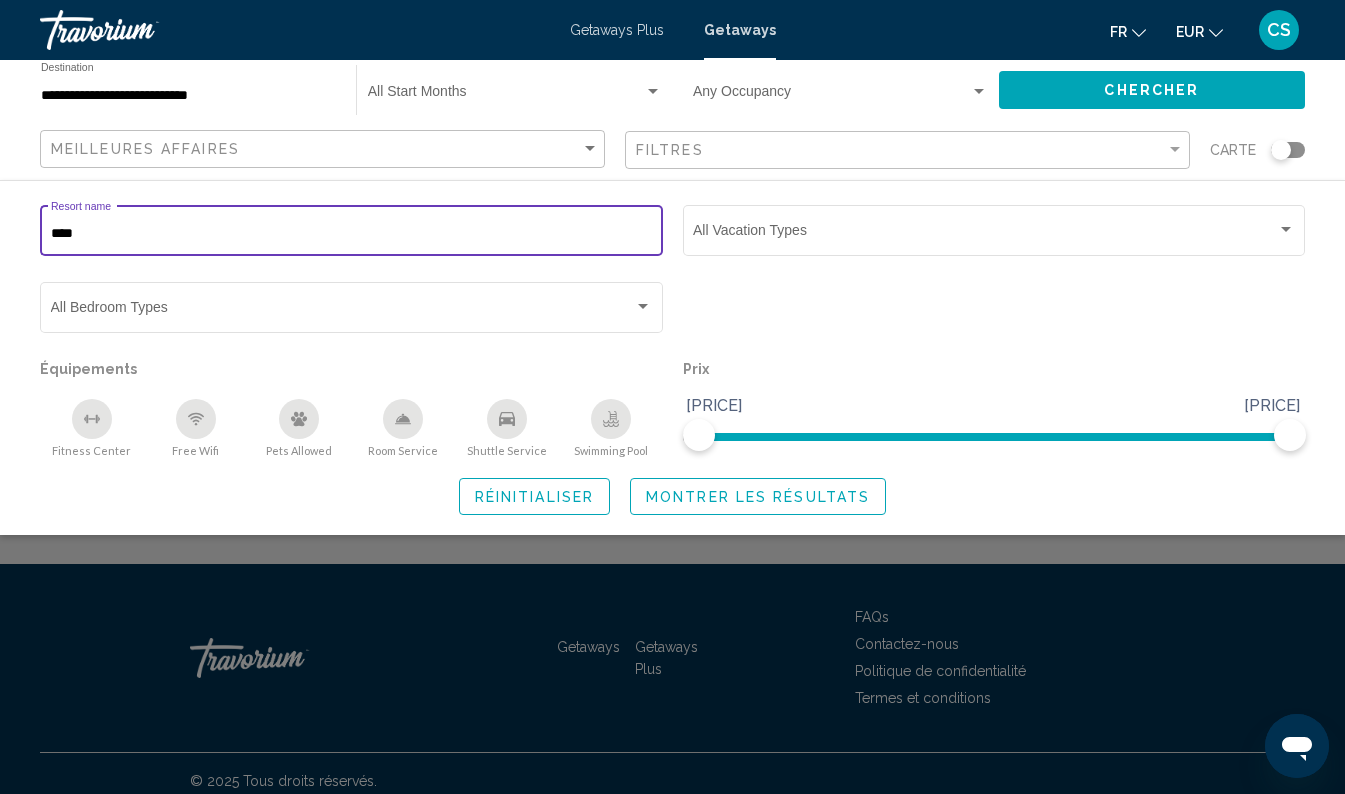 type on "****" 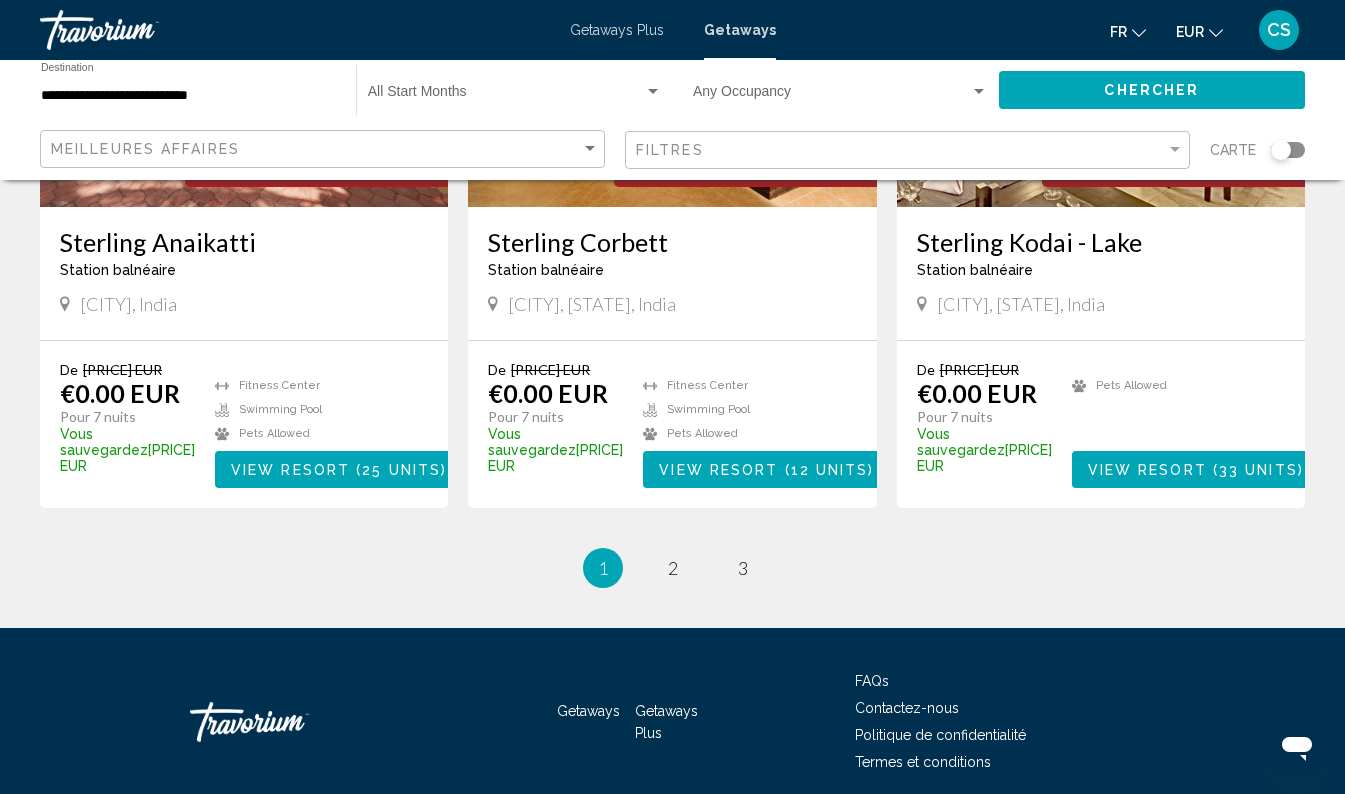 scroll, scrollTop: 2405, scrollLeft: 0, axis: vertical 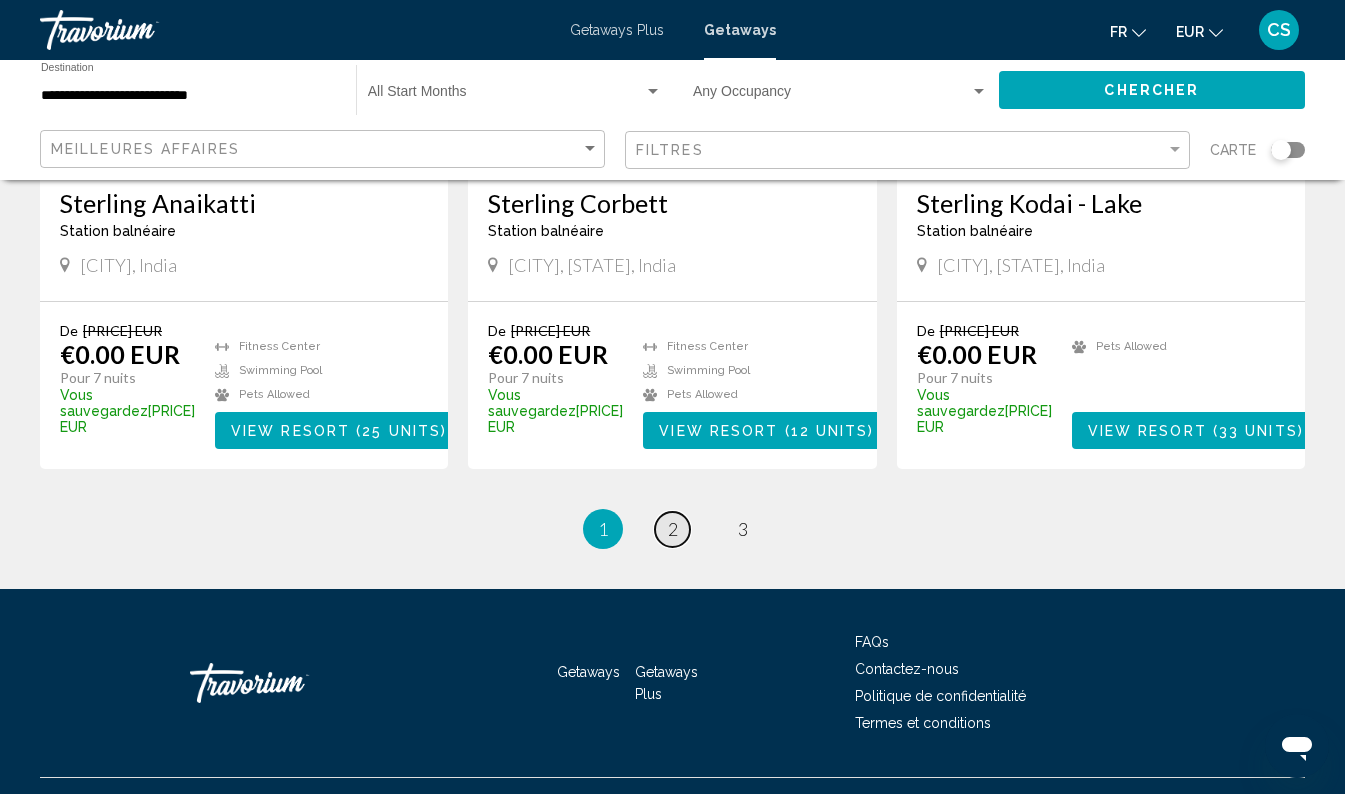 click on "page  2" at bounding box center [672, 529] 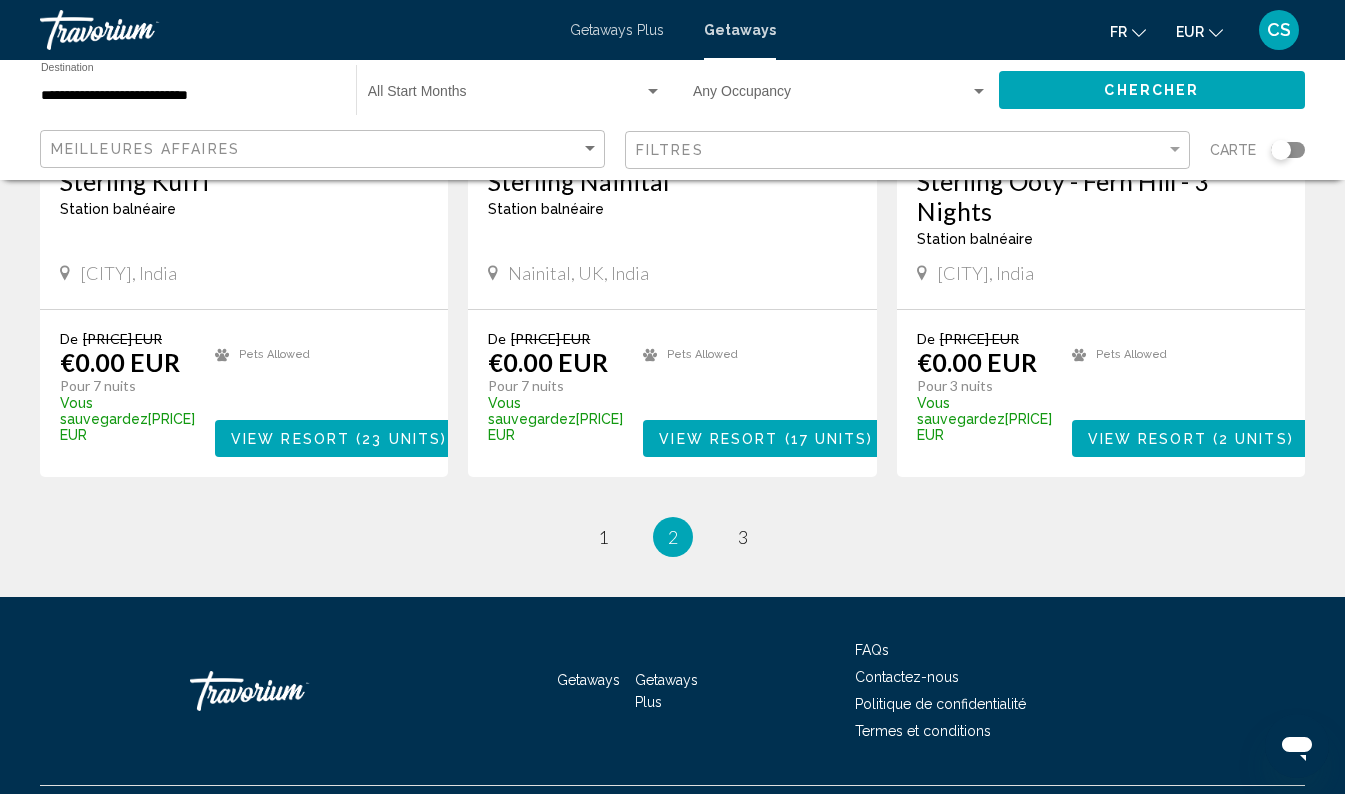 scroll, scrollTop: 2419, scrollLeft: 0, axis: vertical 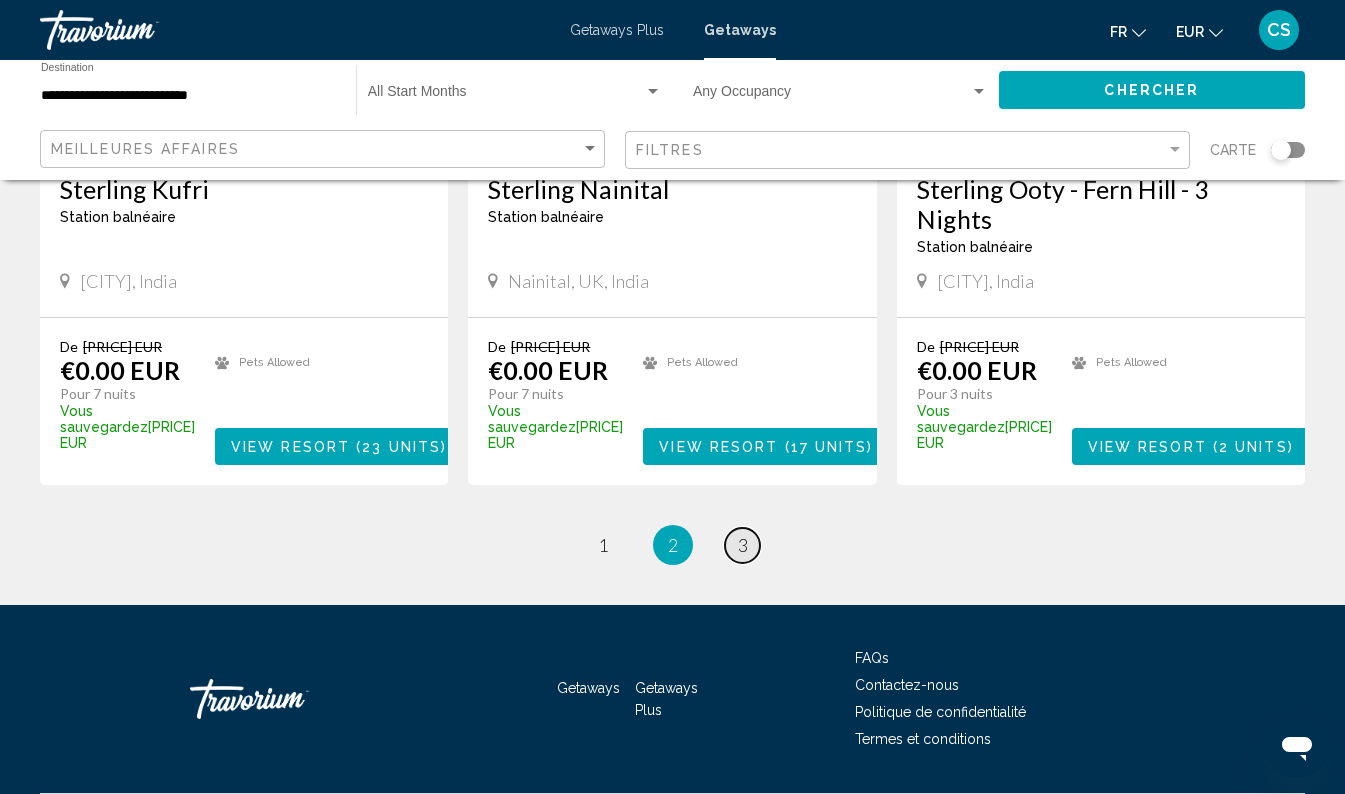 click on "3" at bounding box center [743, 545] 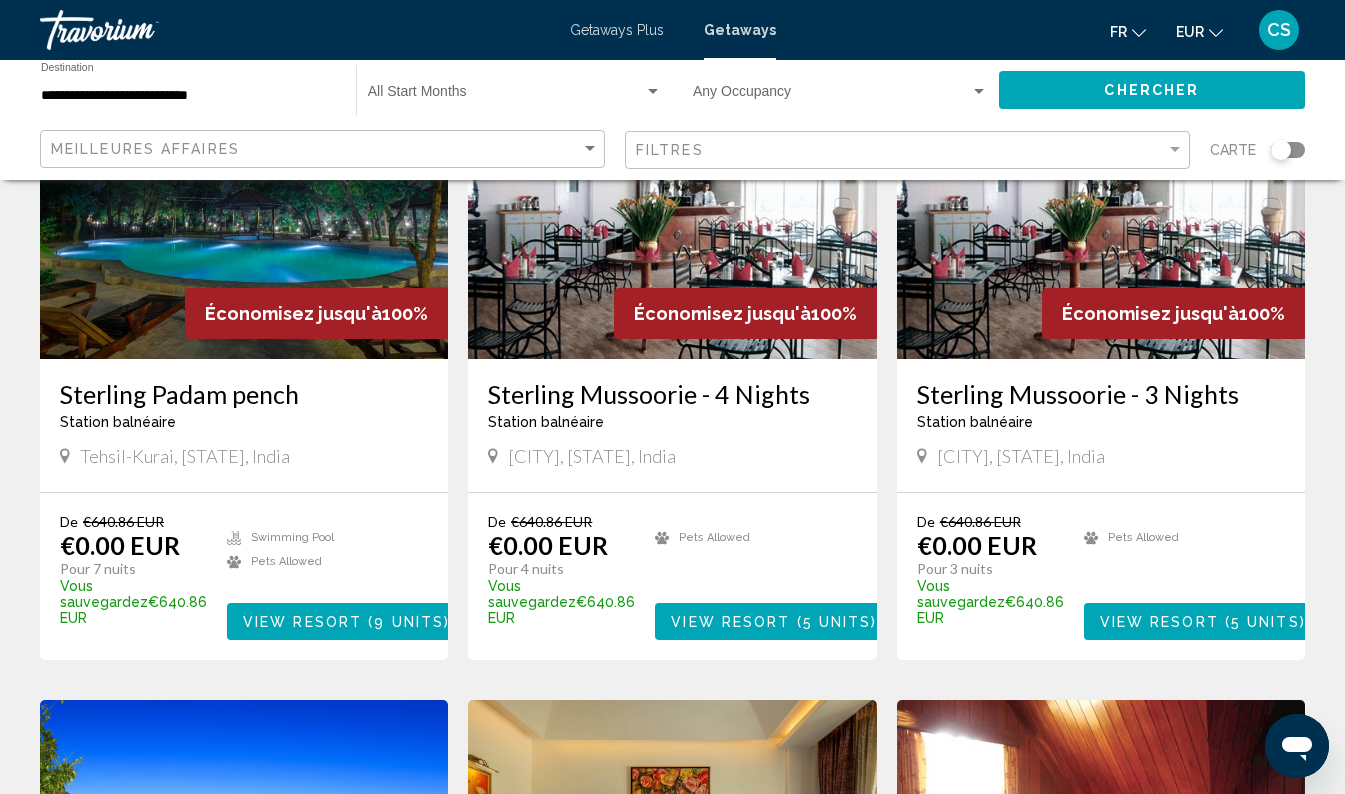 scroll, scrollTop: 981, scrollLeft: 0, axis: vertical 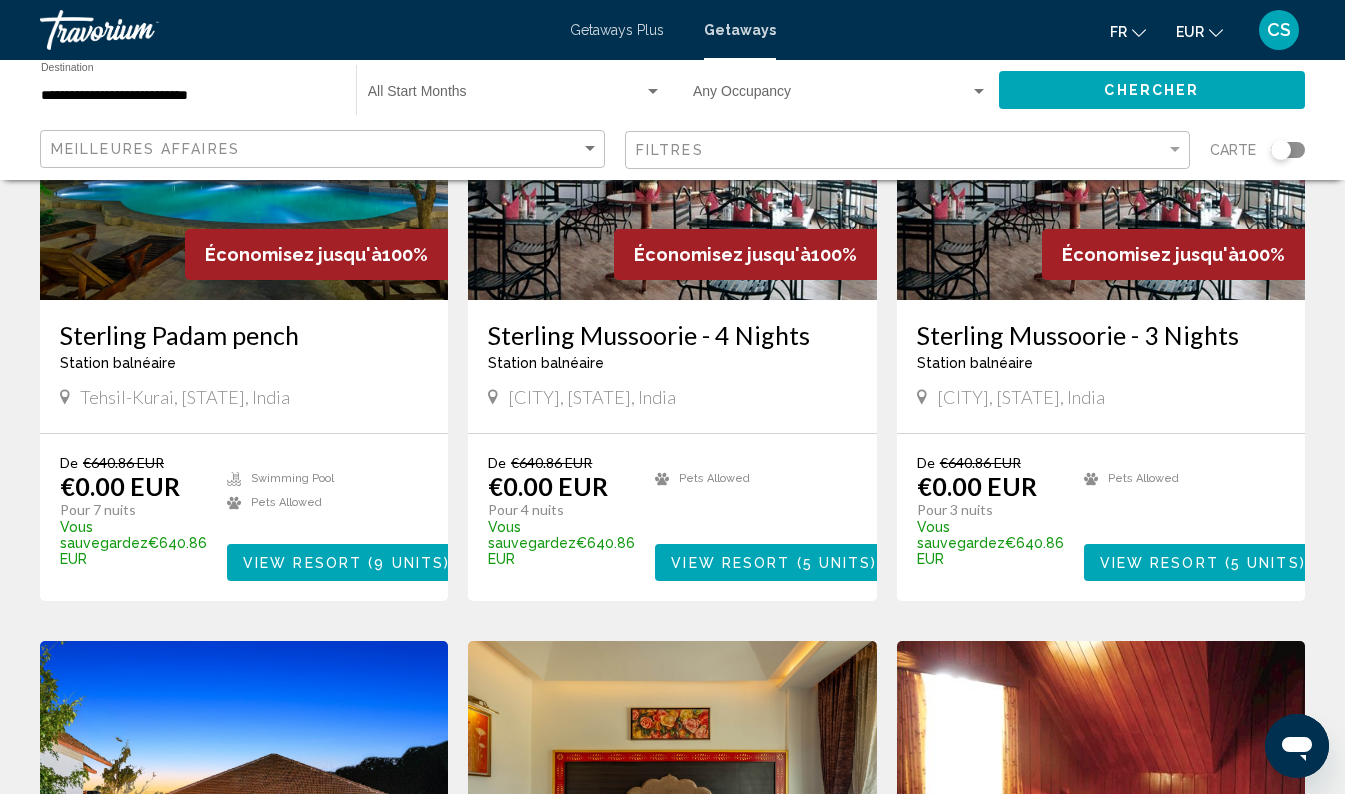 click at bounding box center (244, 140) 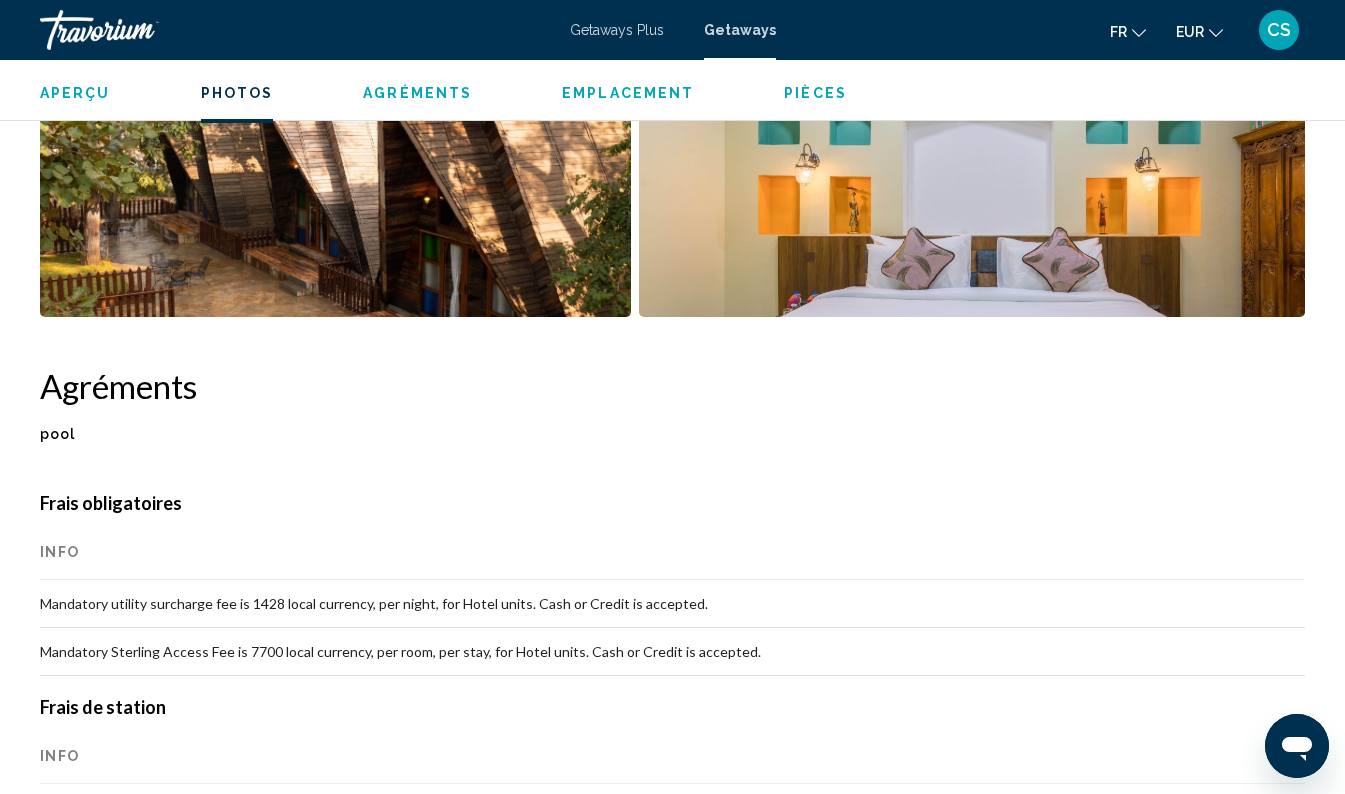 scroll, scrollTop: 1645, scrollLeft: 0, axis: vertical 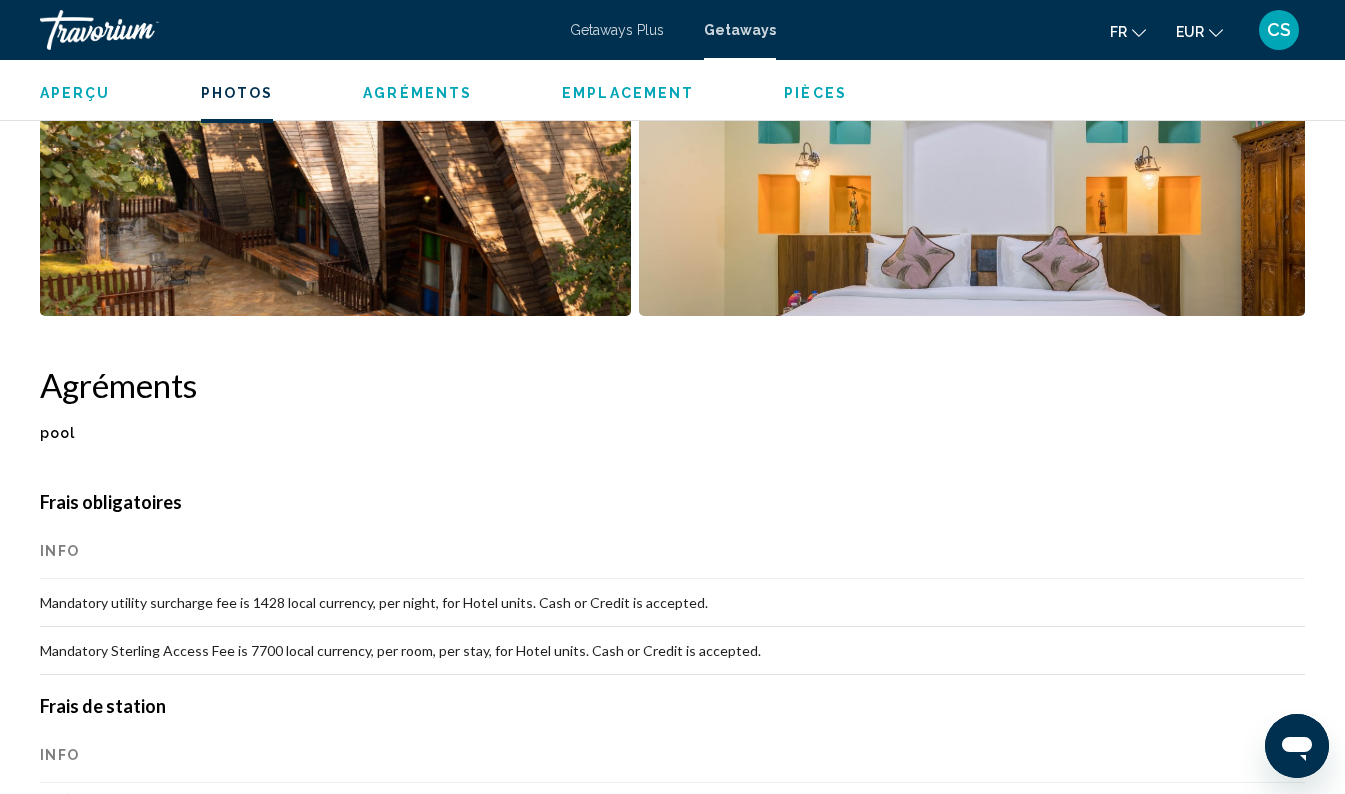 click on "Mandatory utility surcharge fee is 1428 local currency, per night, for Hotel units. Cash or Credit is accepted." at bounding box center [672, 603] 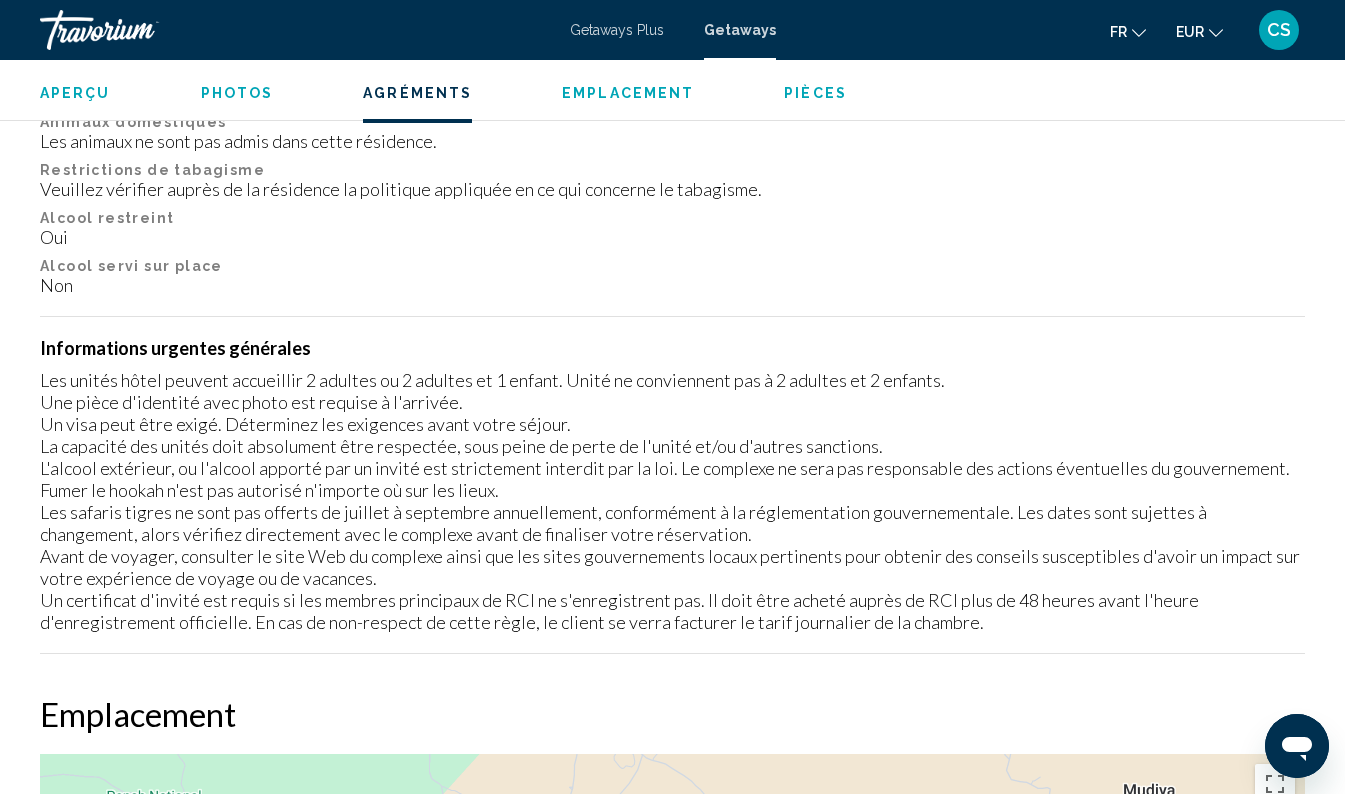 scroll, scrollTop: 2460, scrollLeft: 0, axis: vertical 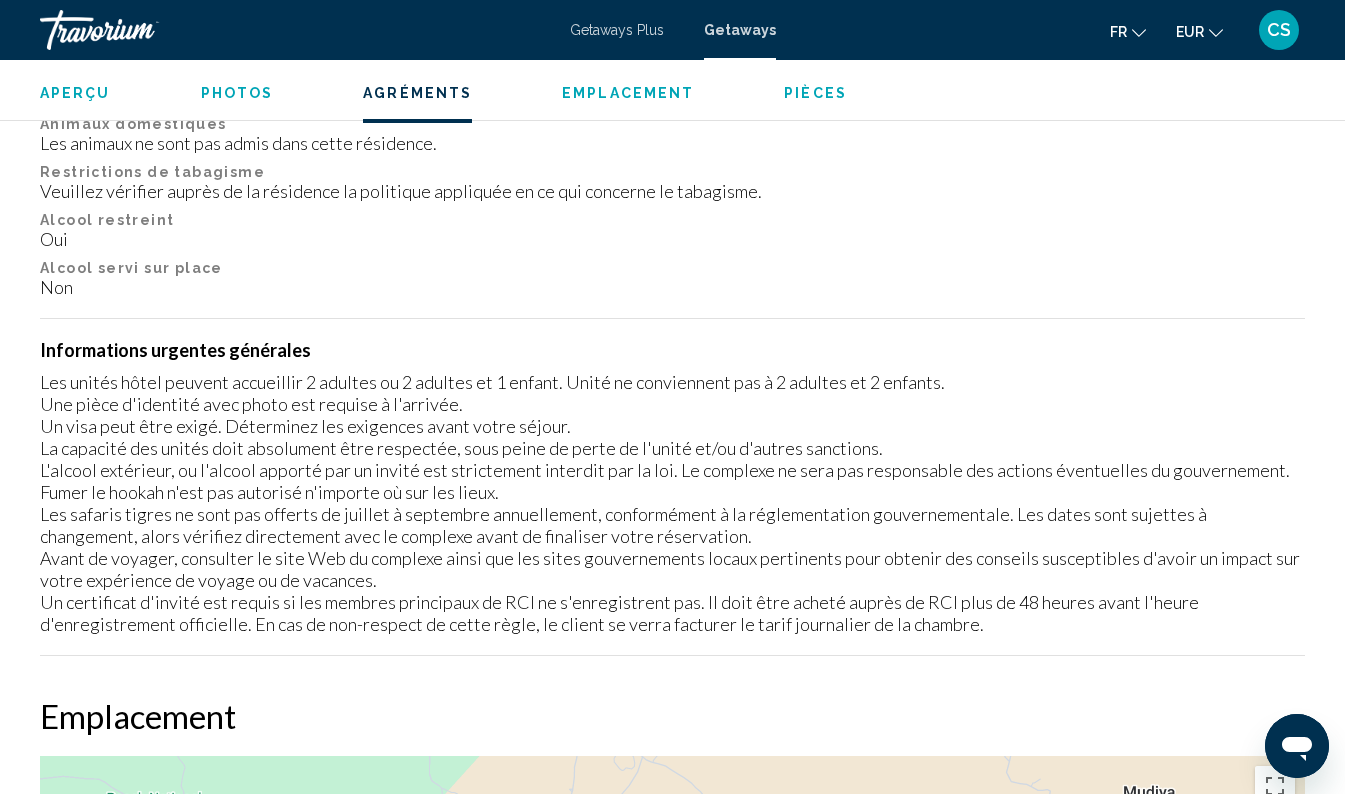 click on "Les unités hôtel peuvent accueillir 2 adultes ou 2 adultes et 1 enfant. Unité ne conviennent pas à 2 adultes et 2 enfants. Une pièce d'identité avec photo est requise à l'arrivée. Un visa peut être exigé. Déterminez les exigences avant votre séjour. La capacité des unités doit absolument être respectée, sous peine de perte de l'unité et/ou d'autres sanctions. L'alcool extérieur, ou l'alcool apporté par un invité est strictement interdit par la loi. Le complexe ne sera pas responsable des actions éventuelles du gouvernement. Fumer le hookah n'est pas autorisé n'importe où sur les lieux. Les safaris tigres ne sont pas offerts de juillet à septembre annuellement, conformément à la réglementation gouvernementale. Les dates sont sujettes à changement, alors vérifiez directement avec le complexe avant de finaliser votre réservation." at bounding box center [672, 503] 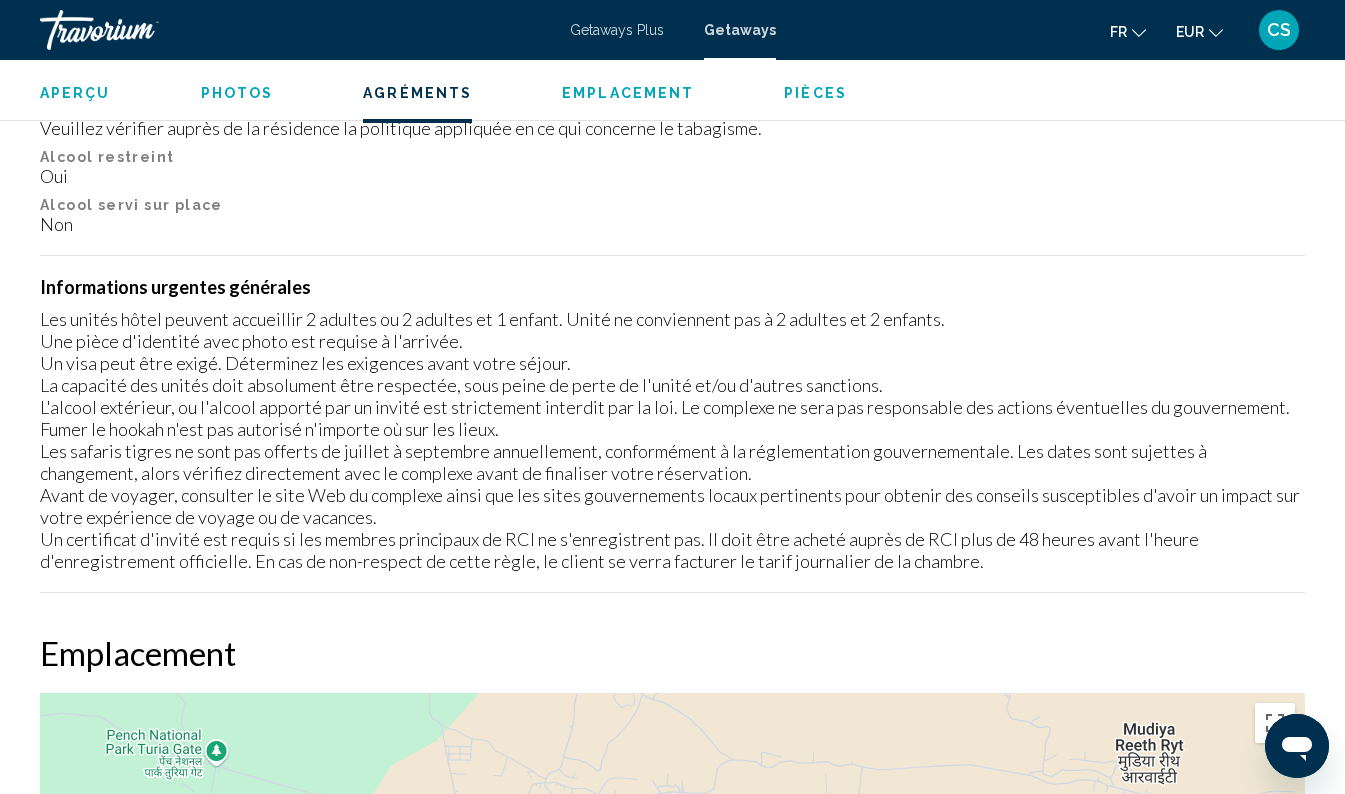 scroll, scrollTop: 2521, scrollLeft: 0, axis: vertical 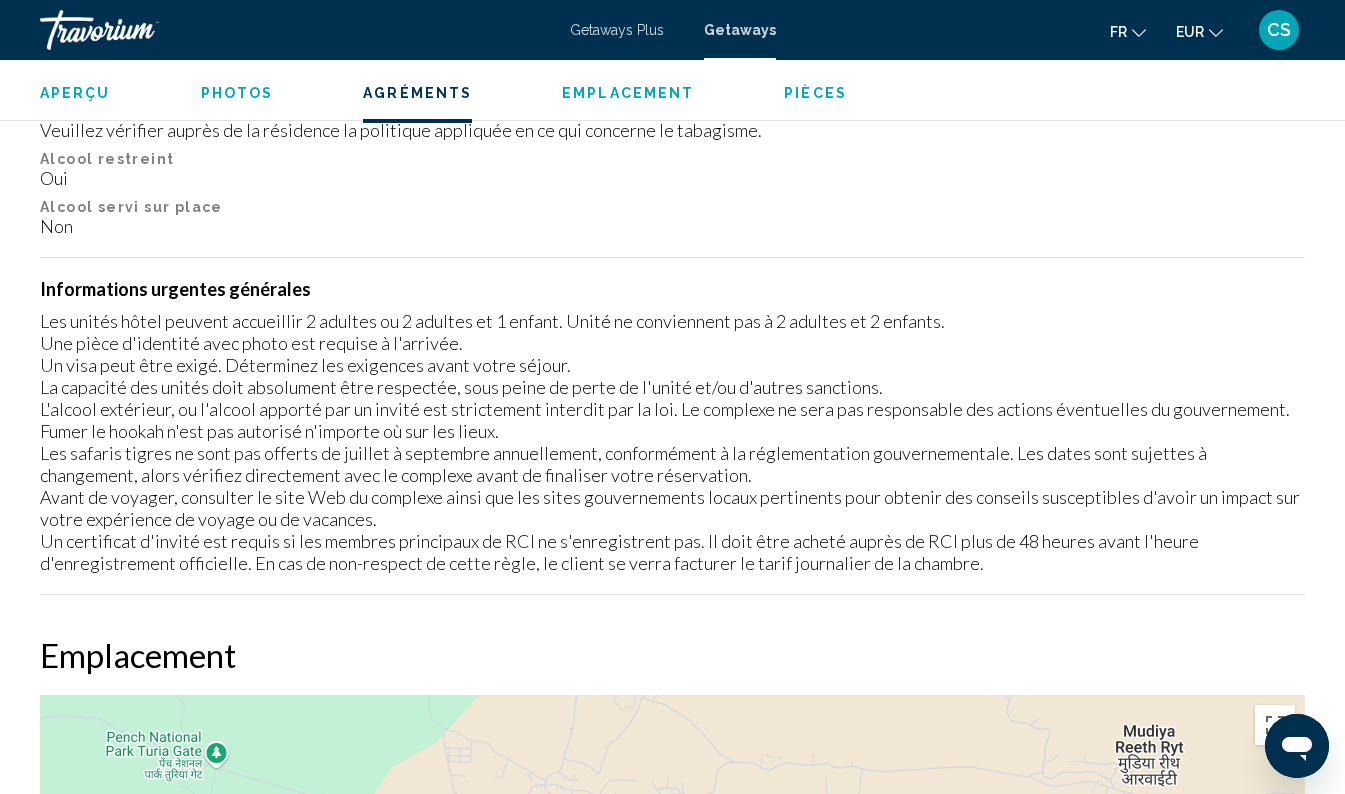 click on "Les unités hôtel peuvent accueillir 2 adultes ou 2 adultes et 1 enfant. Unité ne conviennent pas à 2 adultes et 2 enfants. Une pièce d'identité avec photo est requise à l'arrivée. Un visa peut être exigé. Déterminez les exigences avant votre séjour. La capacité des unités doit absolument être respectée, sous peine de perte de l'unité et/ou d'autres sanctions. L'alcool extérieur, ou l'alcool apporté par un invité est strictement interdit par la loi. Le complexe ne sera pas responsable des actions éventuelles du gouvernement. Fumer le hookah n'est pas autorisé n'importe où sur les lieux. Les safaris tigres ne sont pas offerts de juillet à septembre annuellement, conformément à la réglementation gouvernementale. Les dates sont sujettes à changement, alors vérifiez directement avec le complexe avant de finaliser votre réservation." at bounding box center (672, 442) 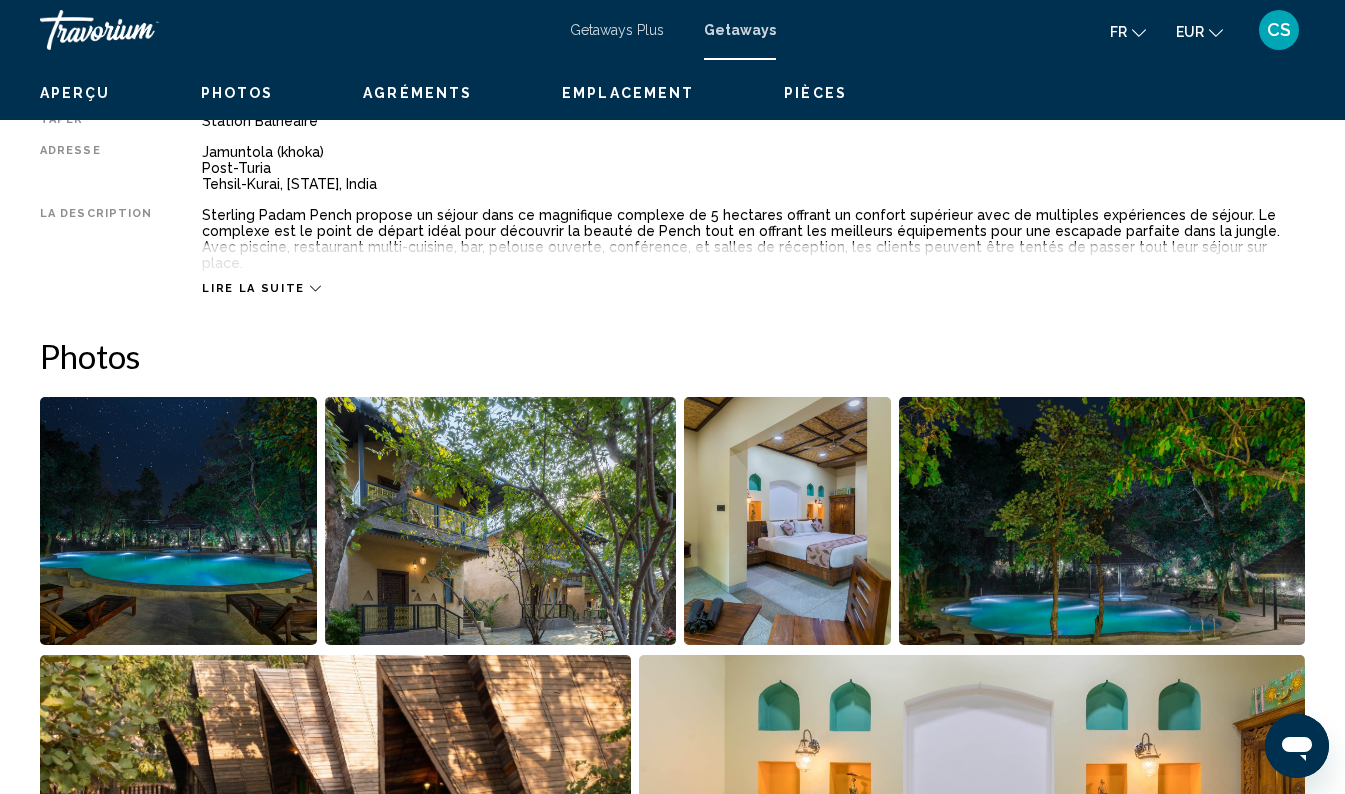 scroll, scrollTop: 882, scrollLeft: 0, axis: vertical 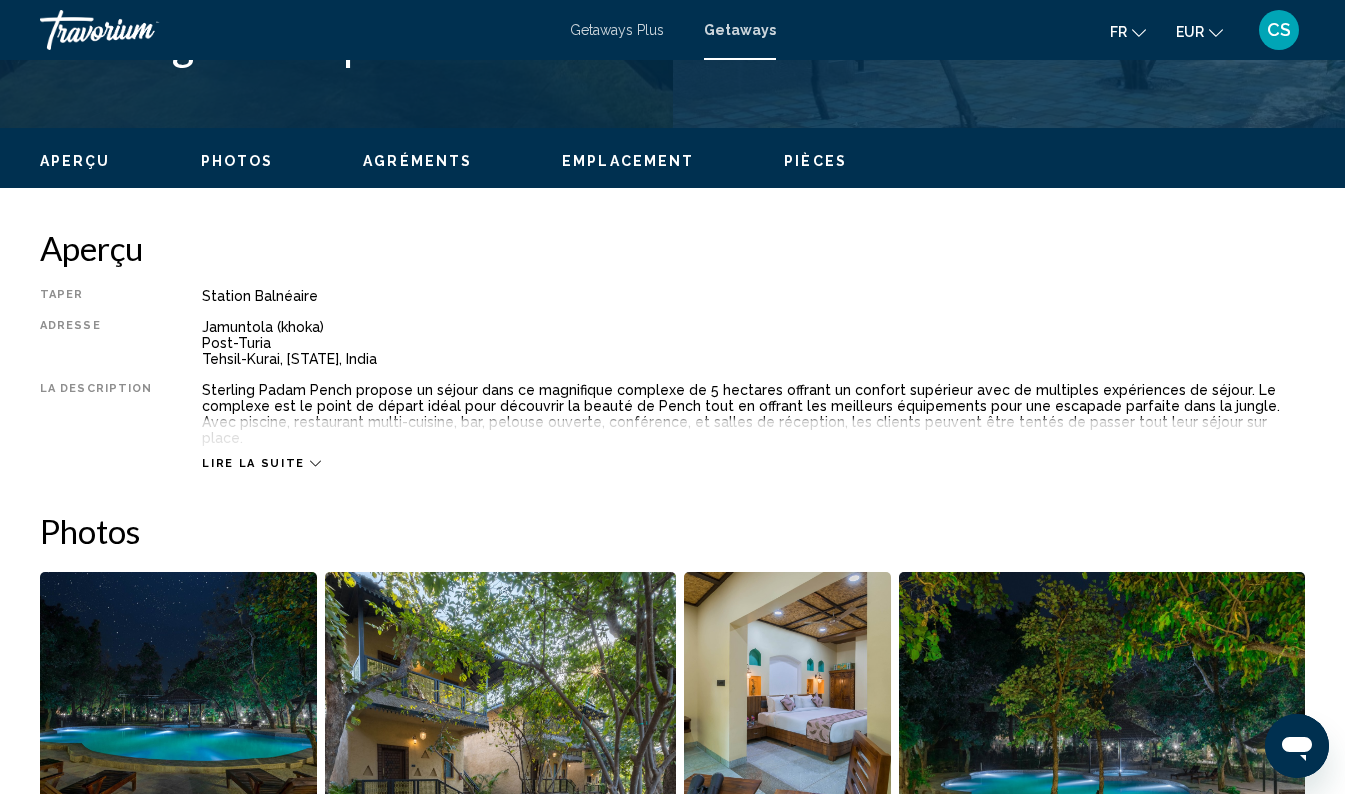 click on "Lire la suite" at bounding box center (253, 463) 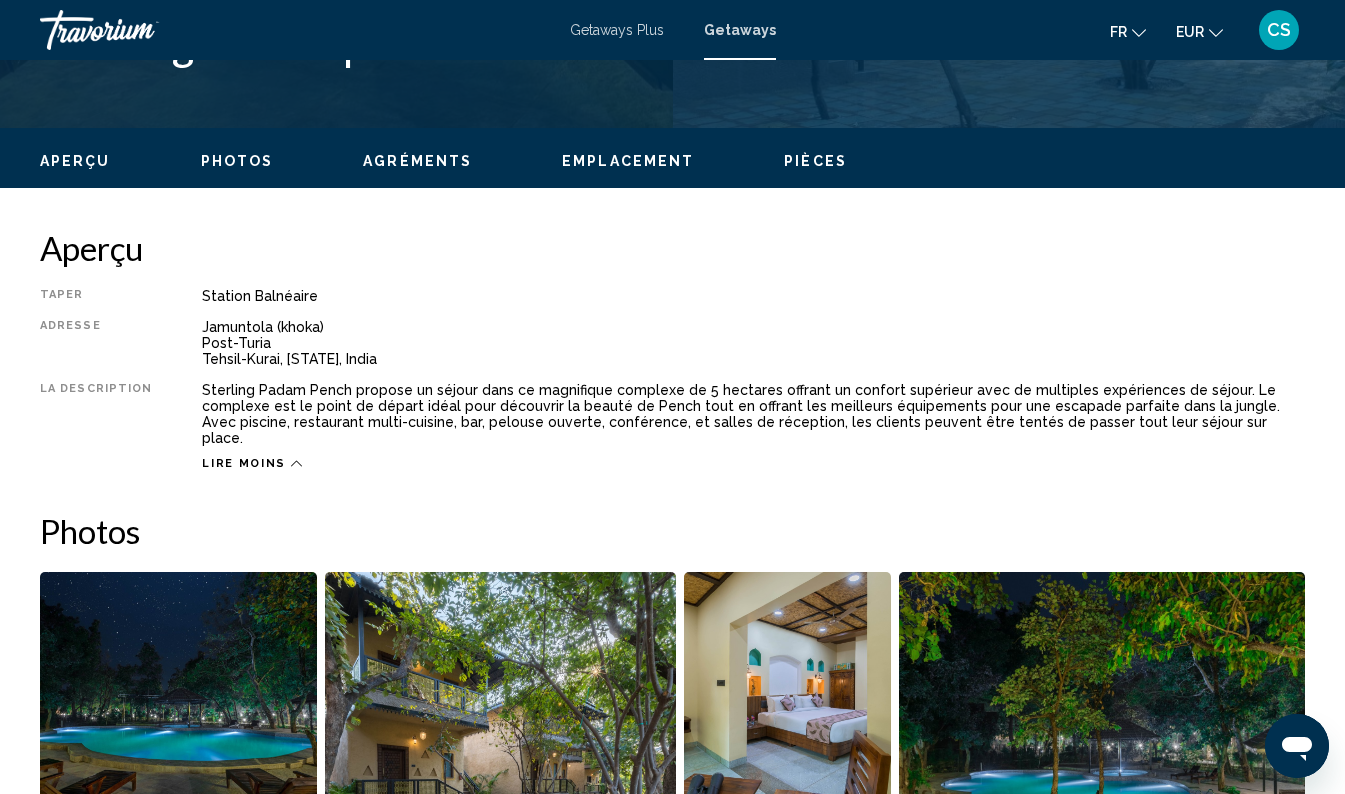 click 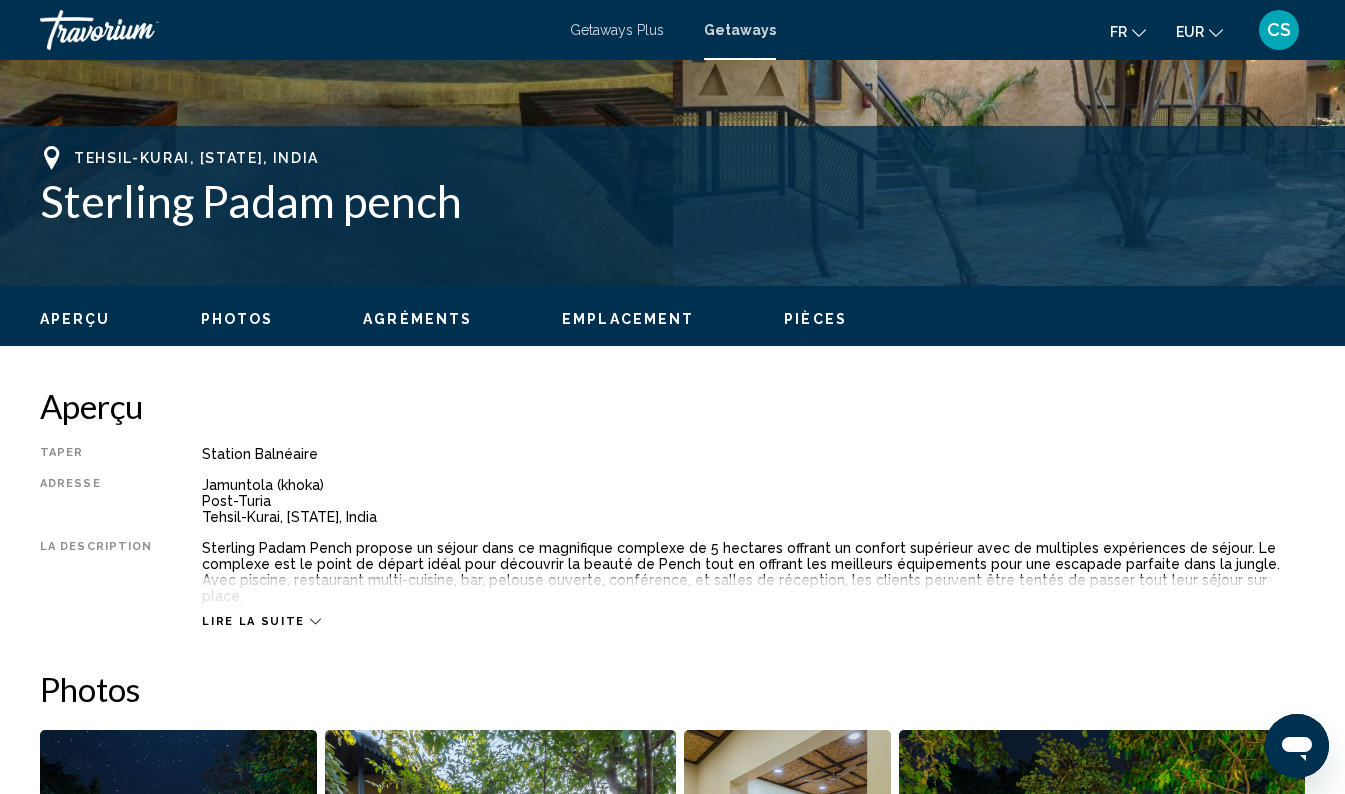 scroll, scrollTop: 876, scrollLeft: 0, axis: vertical 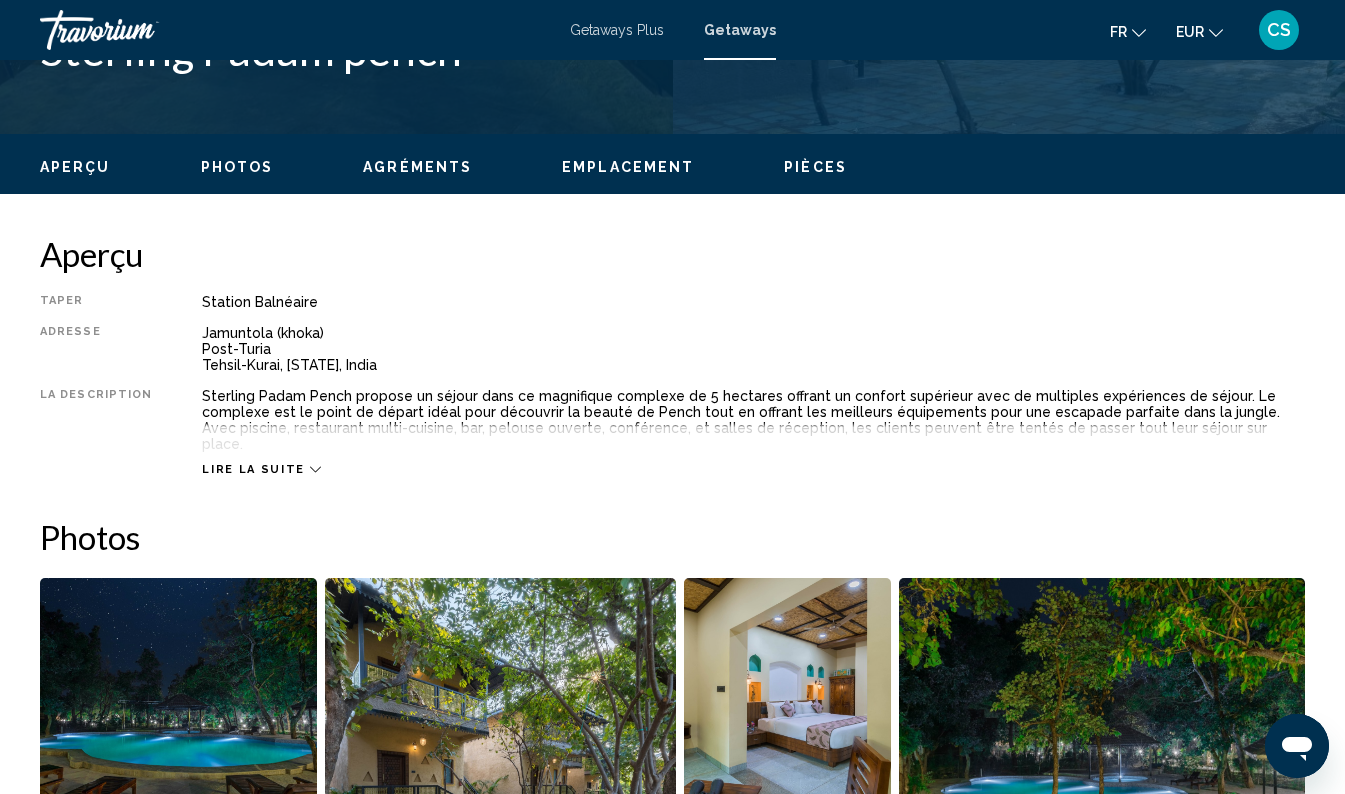 click on "Lire la suite" at bounding box center (253, 469) 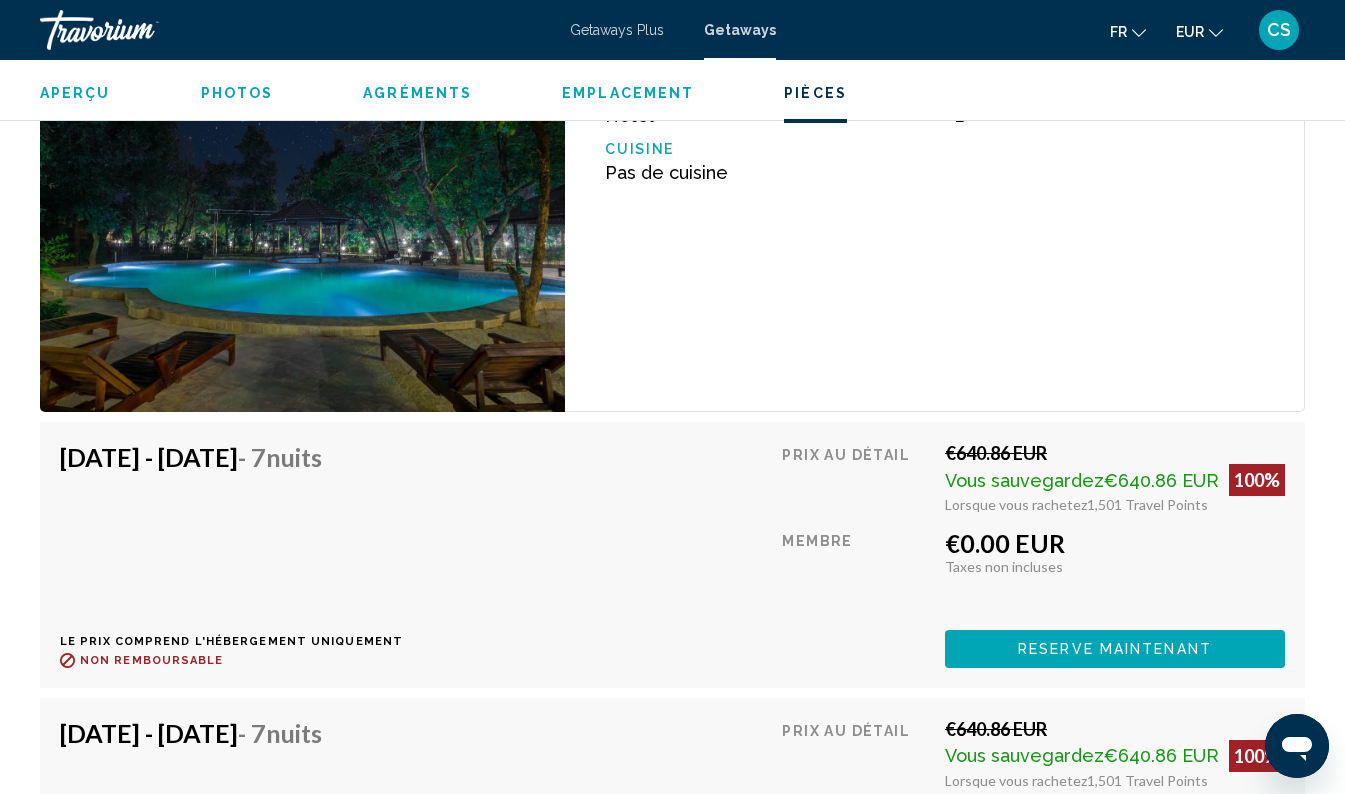 scroll, scrollTop: 3931, scrollLeft: 0, axis: vertical 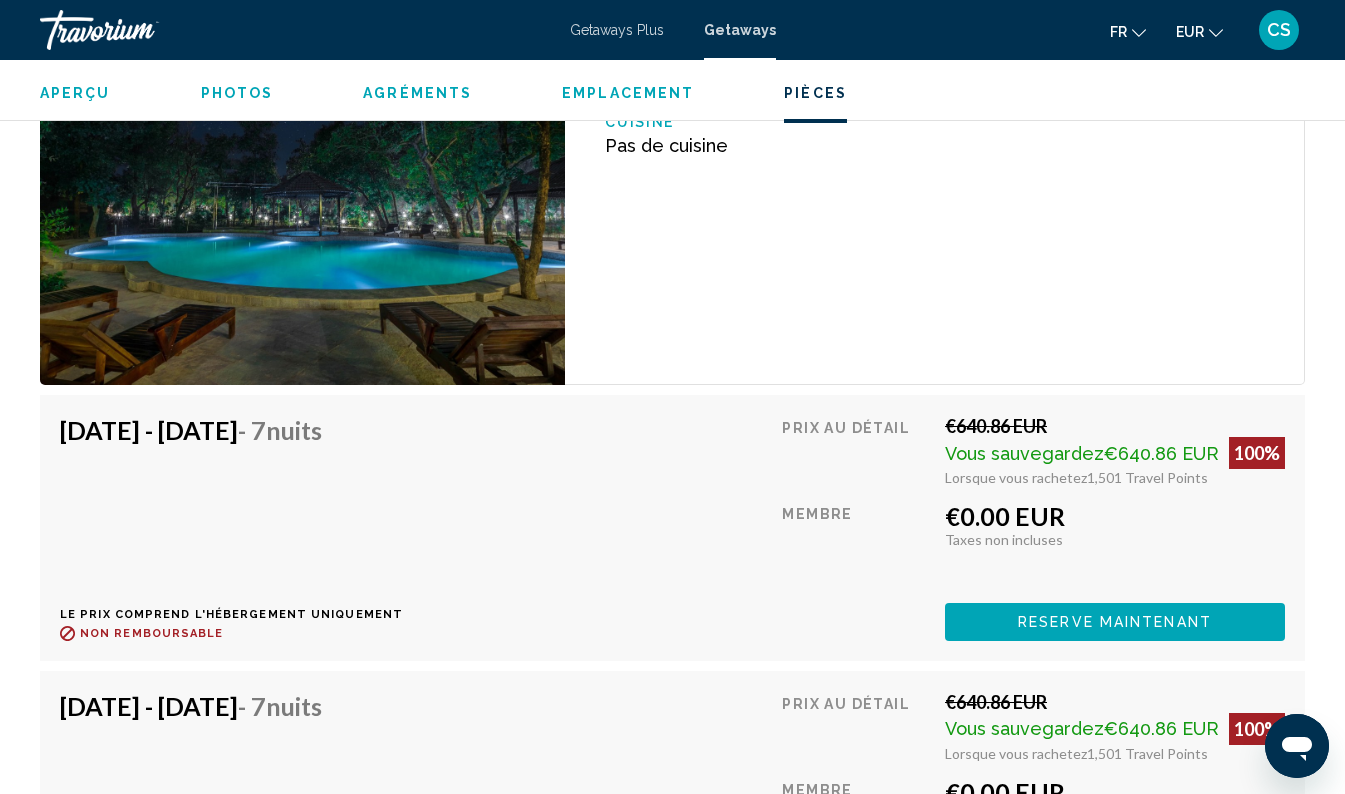 click on "Reserve maintenant" at bounding box center (1115, 623) 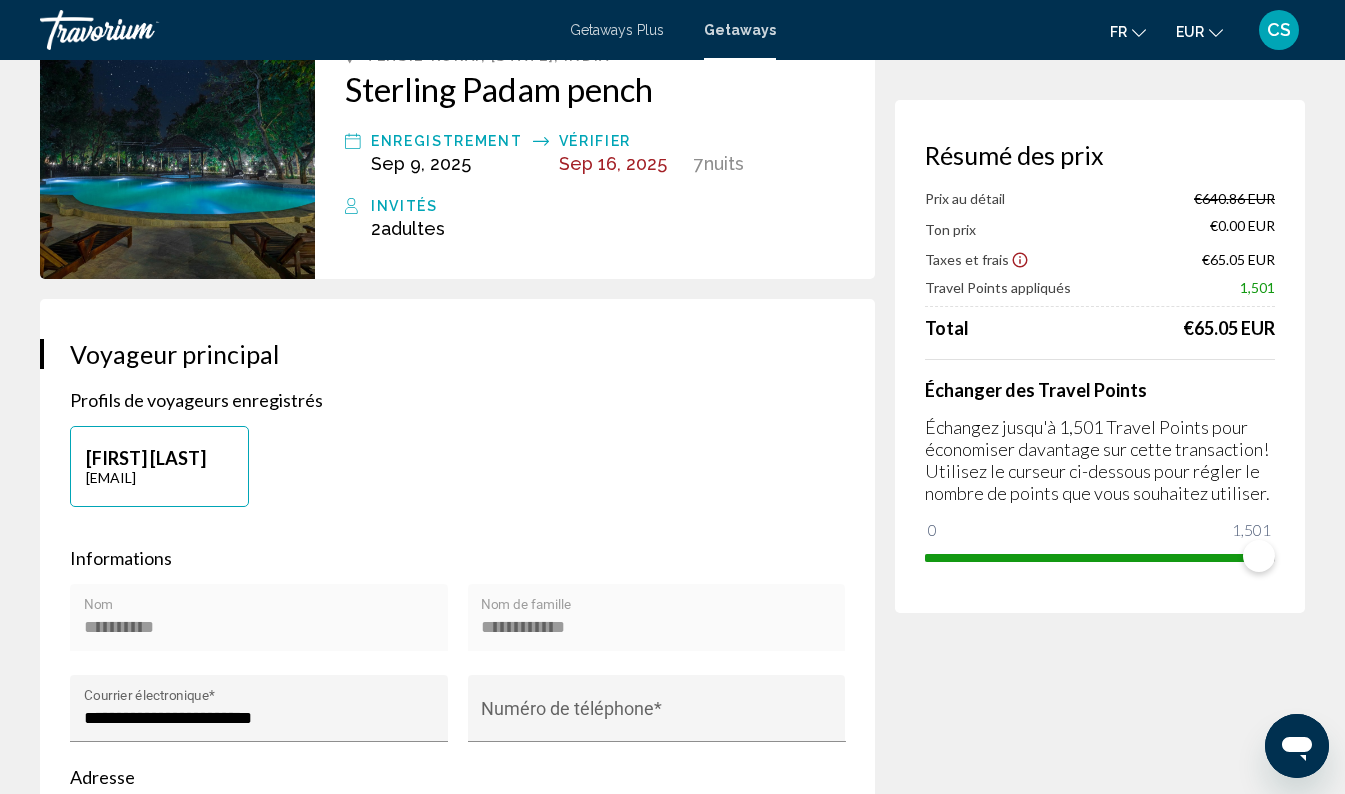 scroll, scrollTop: 140, scrollLeft: 0, axis: vertical 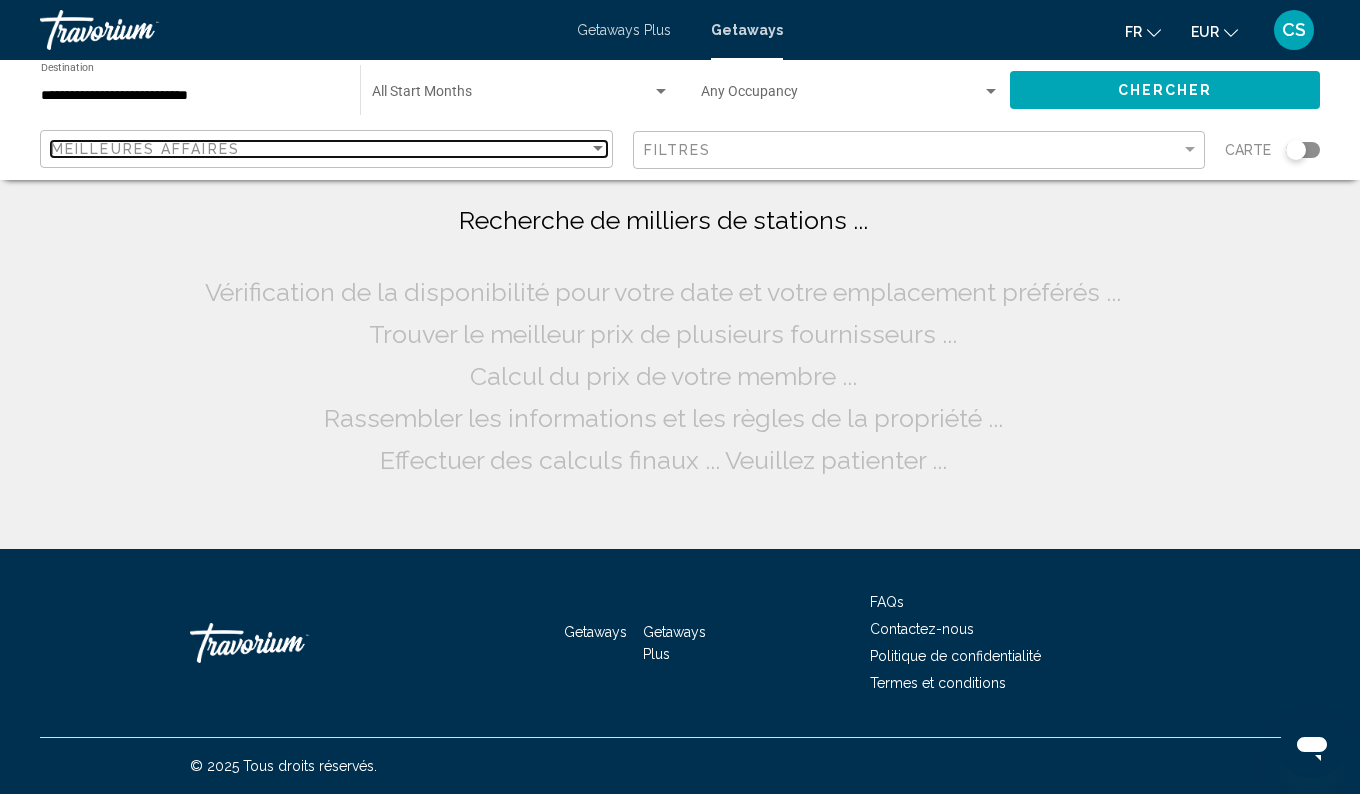 click on "Meilleures affaires" at bounding box center (320, 149) 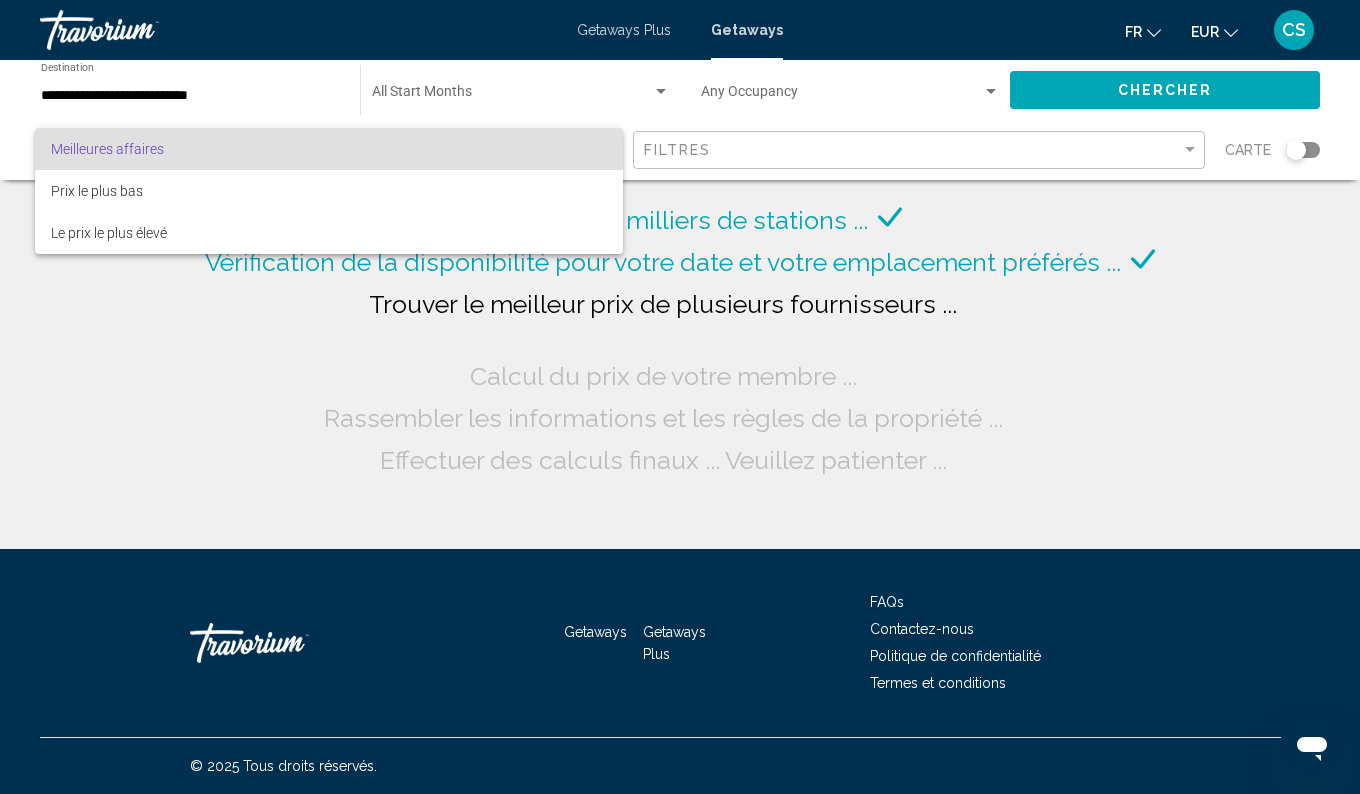 click on "Meilleures affaires" at bounding box center [329, 149] 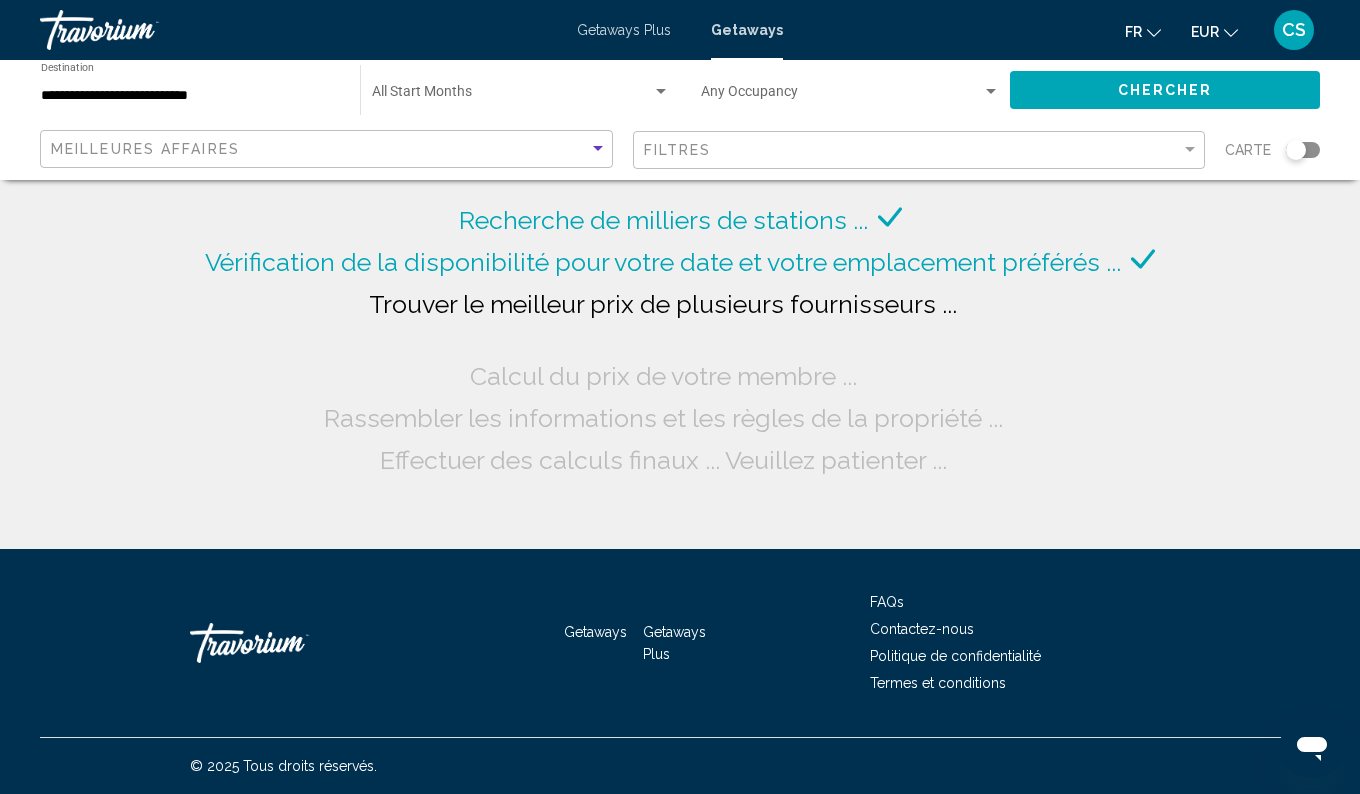 click on "**********" at bounding box center (190, 96) 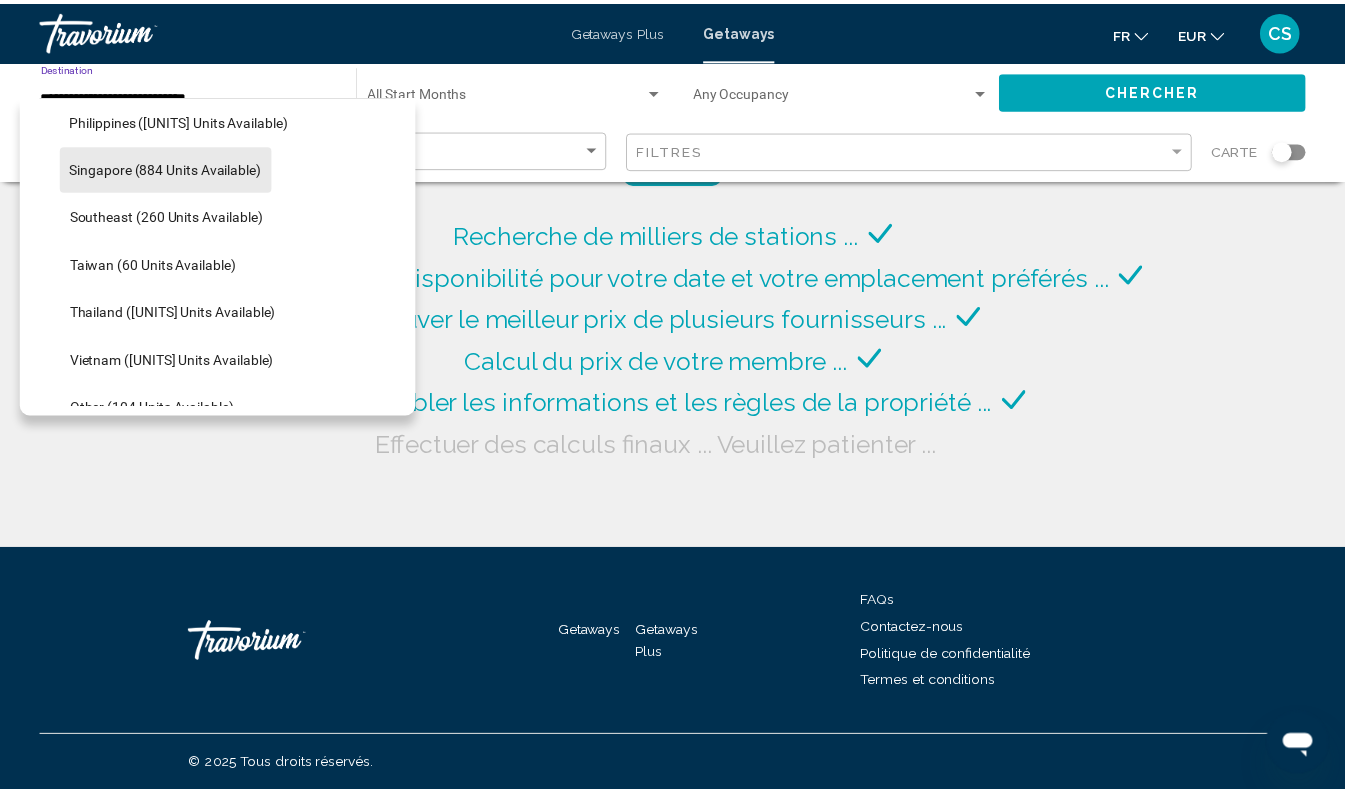 scroll, scrollTop: 934, scrollLeft: 0, axis: vertical 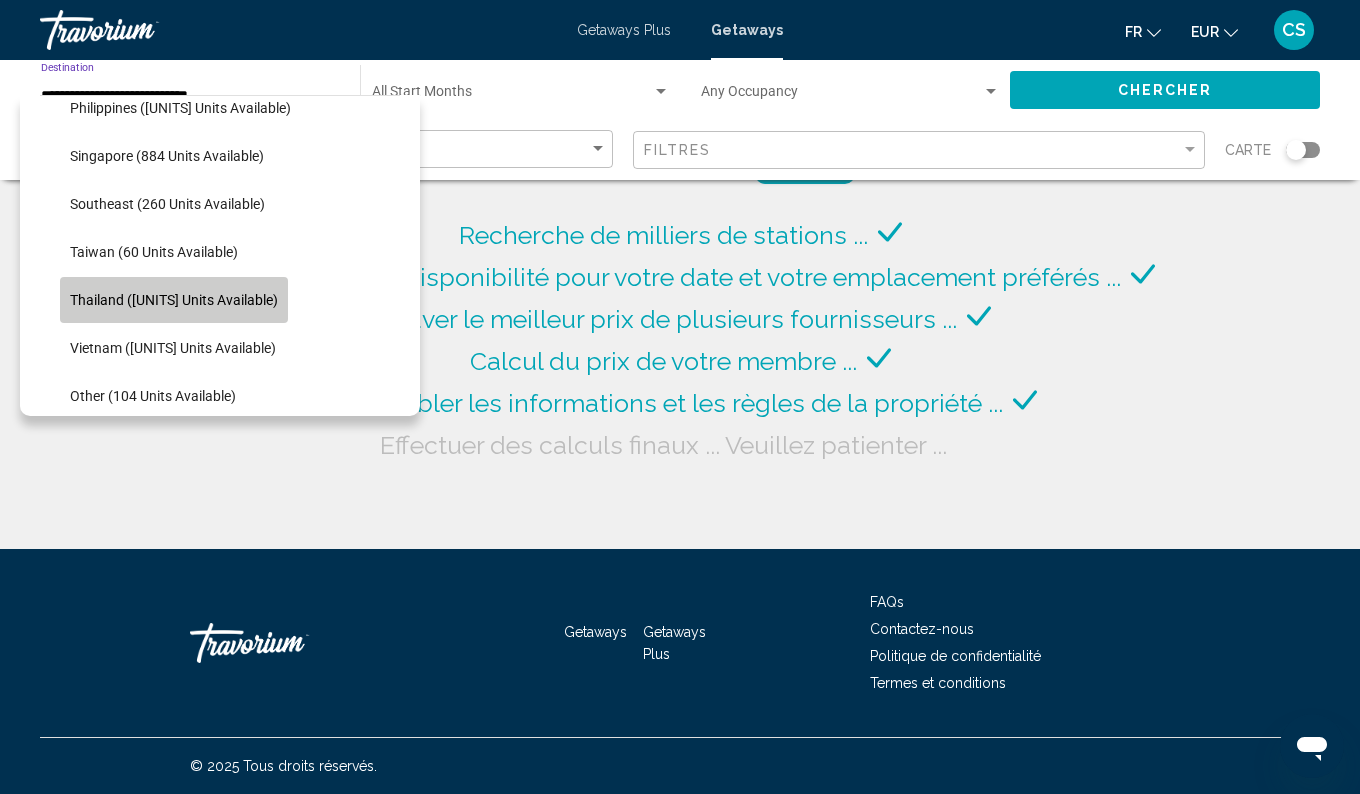click on "Thailand ([UNITS] units available)" 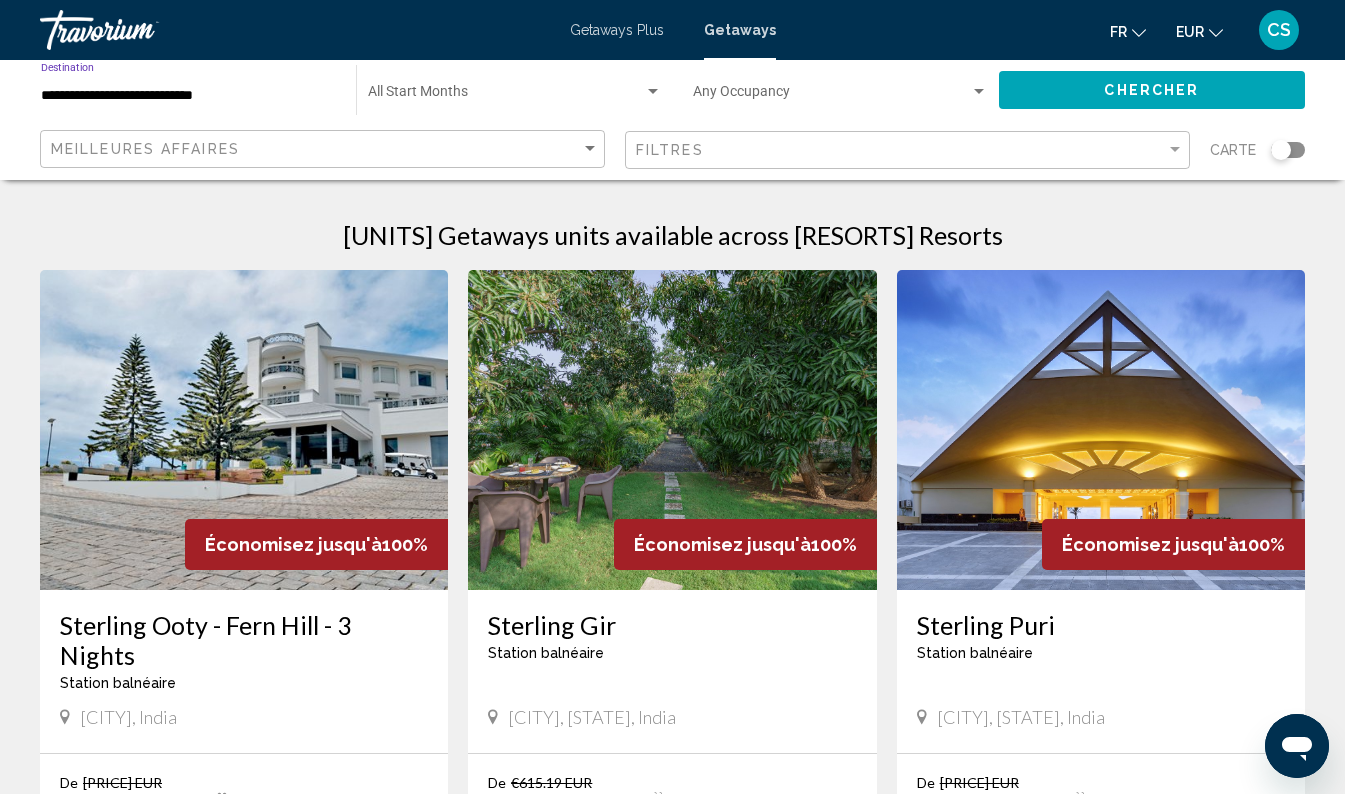 click at bounding box center [506, 96] 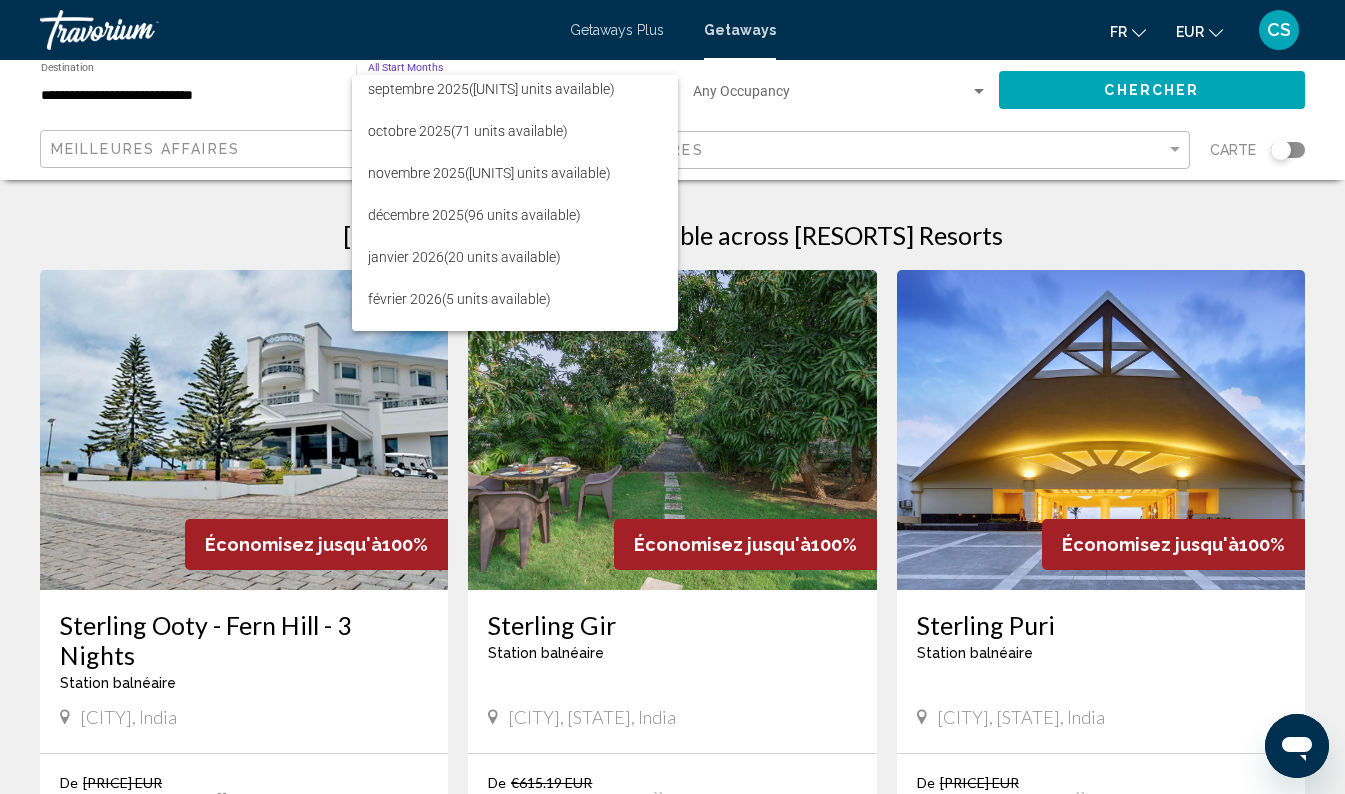 scroll, scrollTop: 140, scrollLeft: 0, axis: vertical 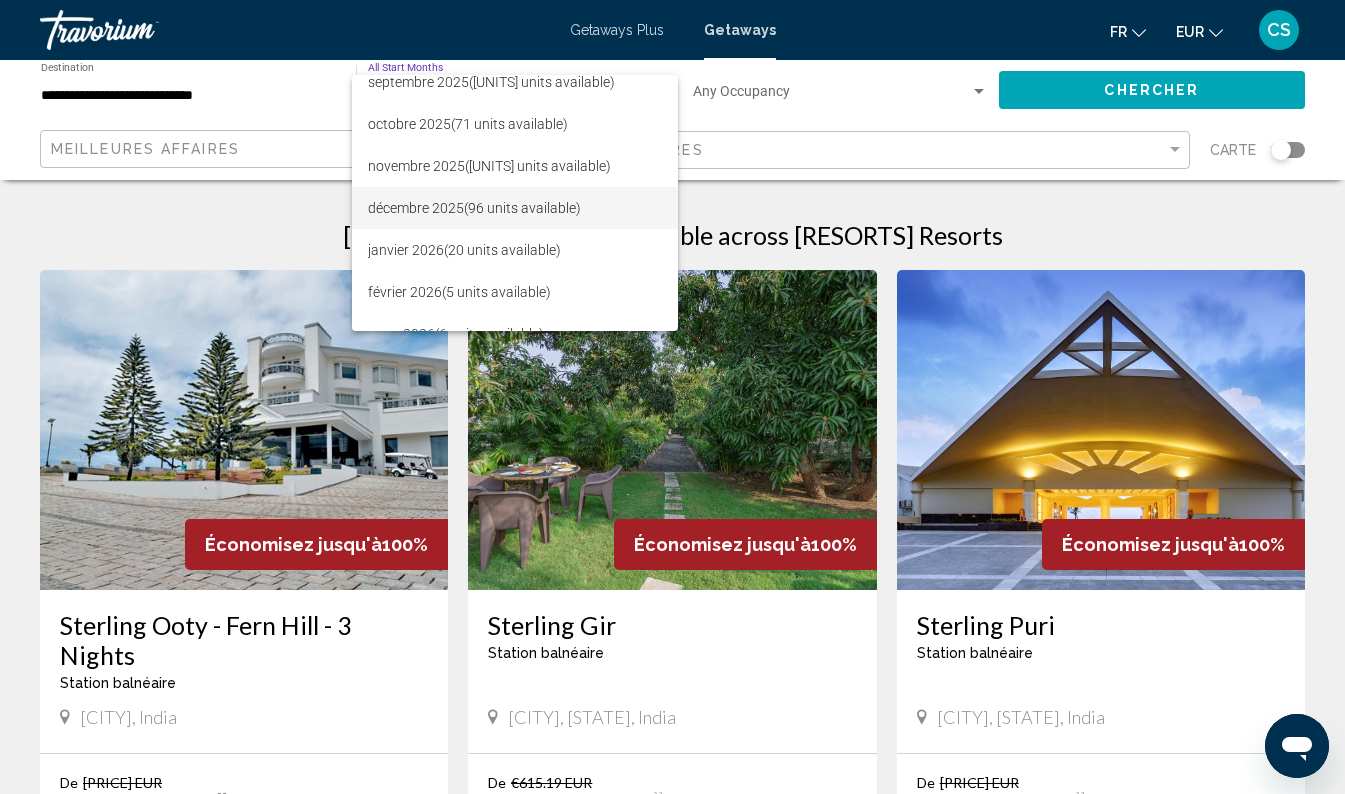 click on "[MONTH] [YEAR] ([UNITS] units available)" at bounding box center (515, 208) 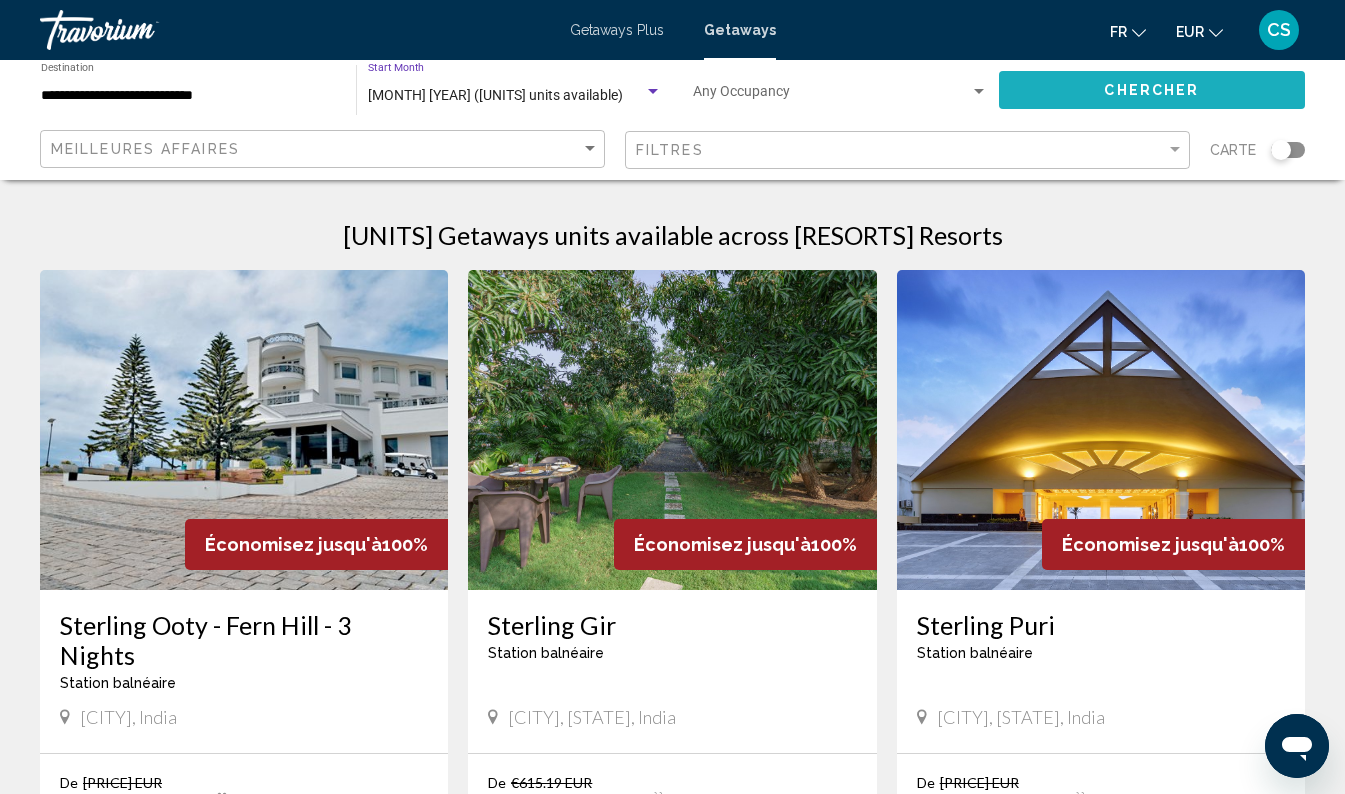 click on "Chercher" 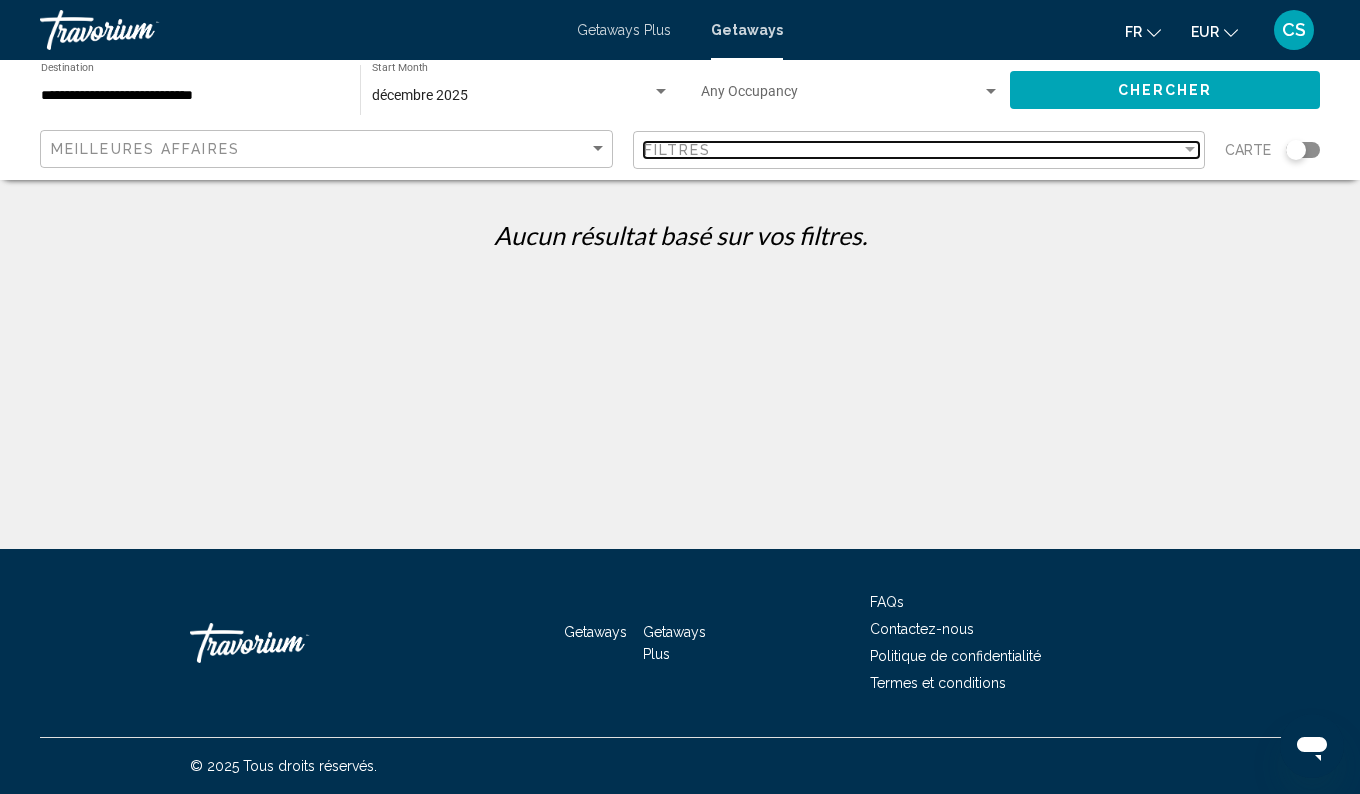 click on "Filtres" at bounding box center [913, 150] 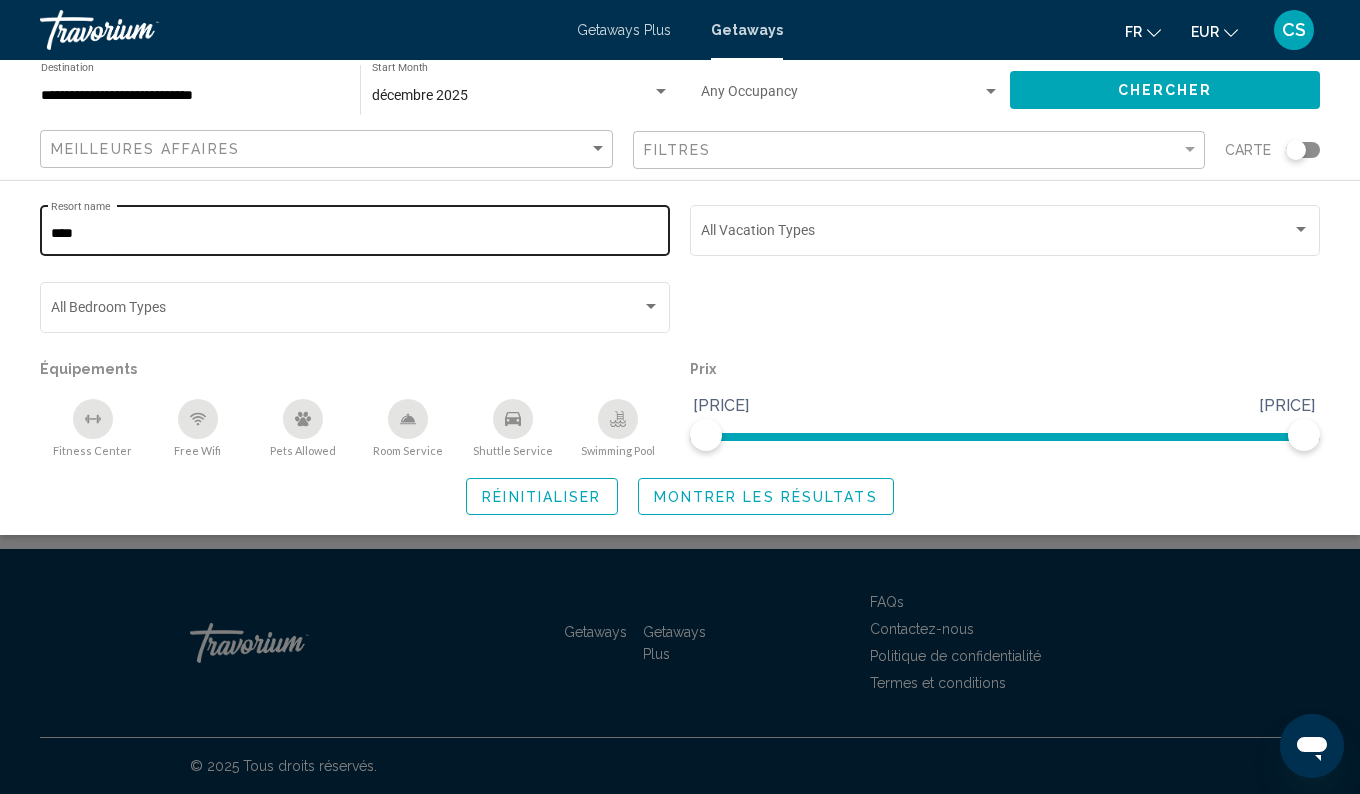click on "****" at bounding box center (355, 234) 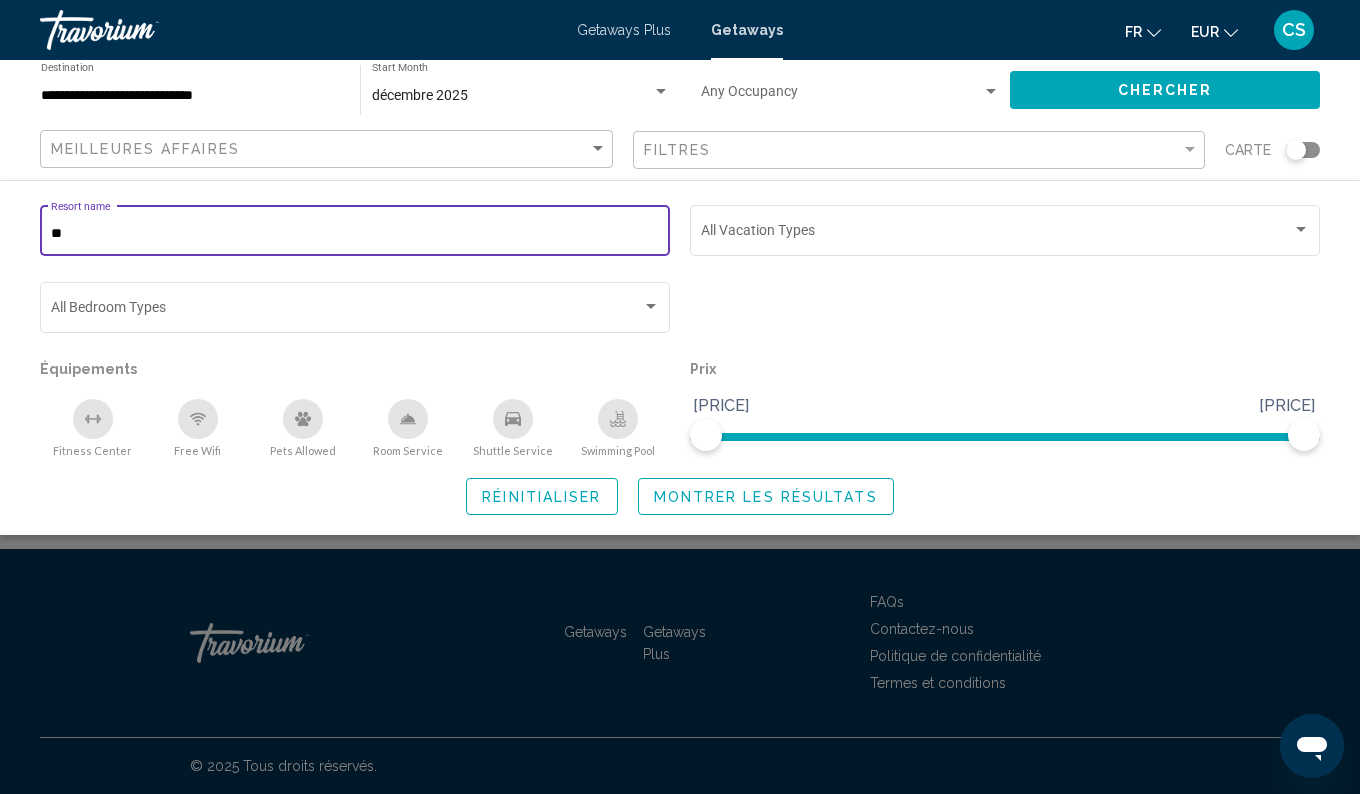 type on "*" 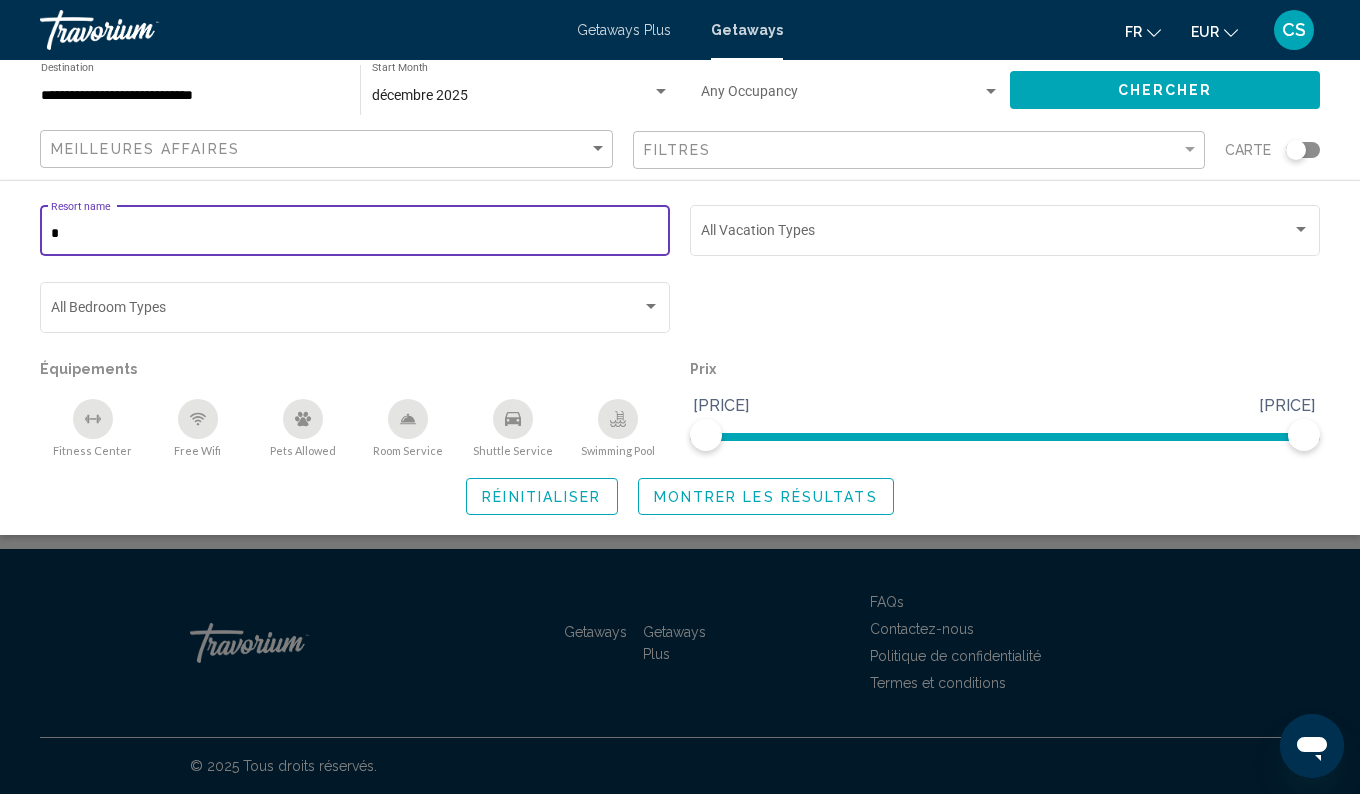 type 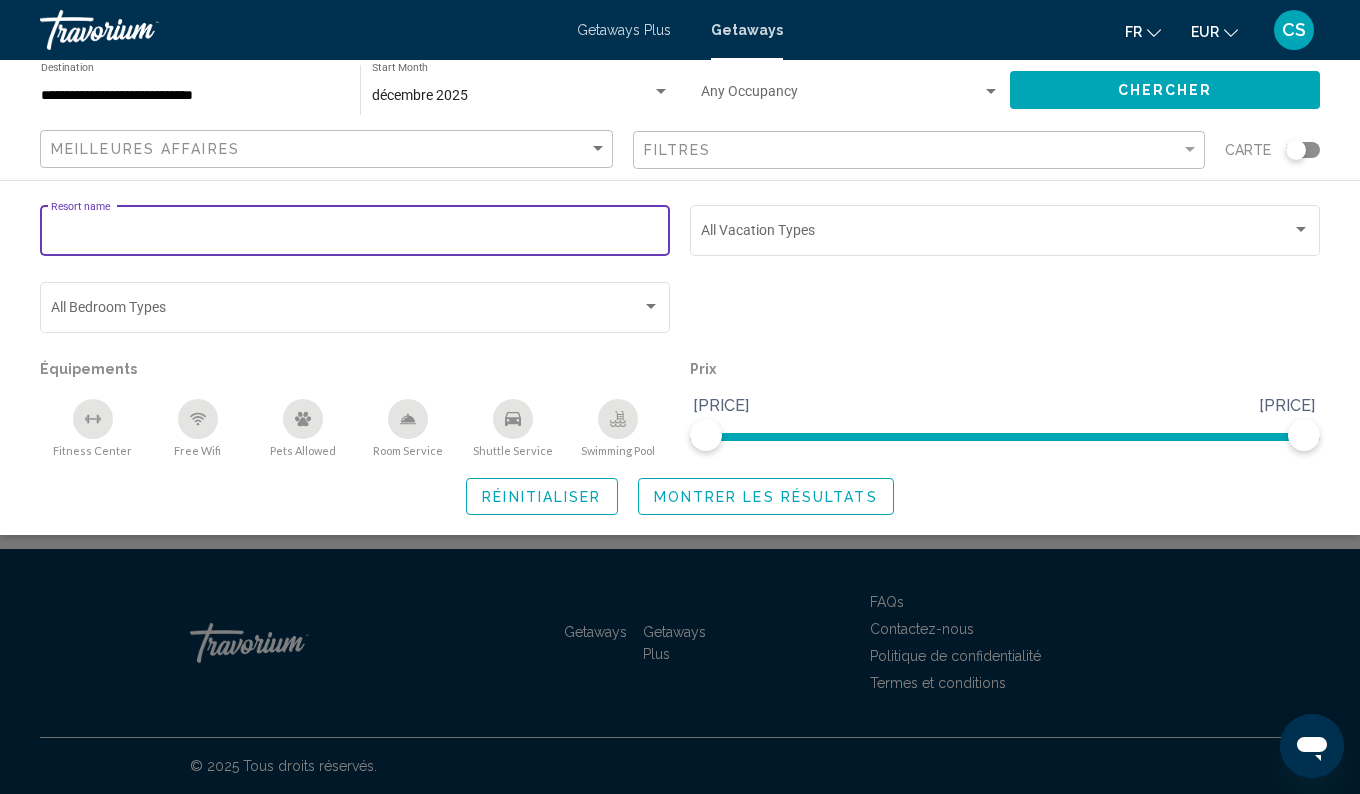 click on "Montrer les résultats" 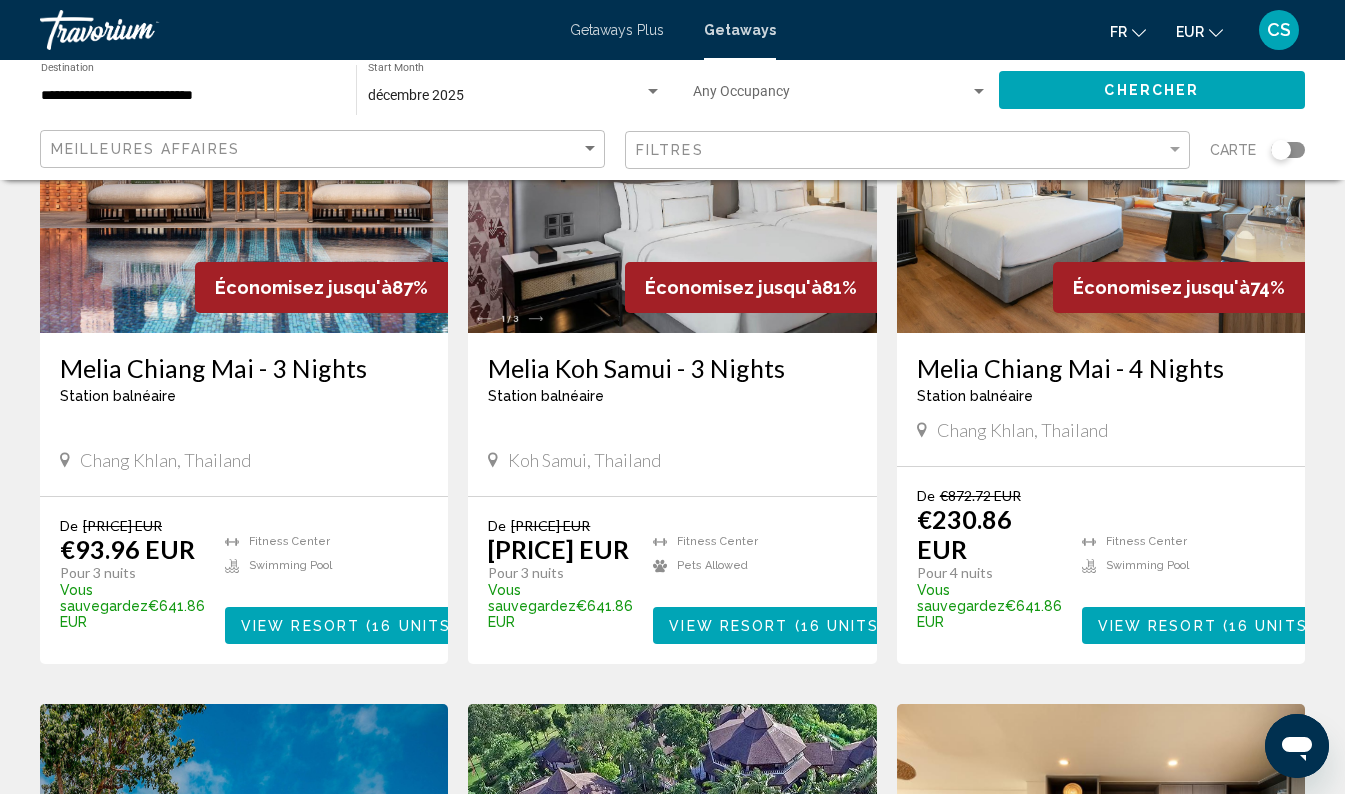 scroll, scrollTop: 968, scrollLeft: 0, axis: vertical 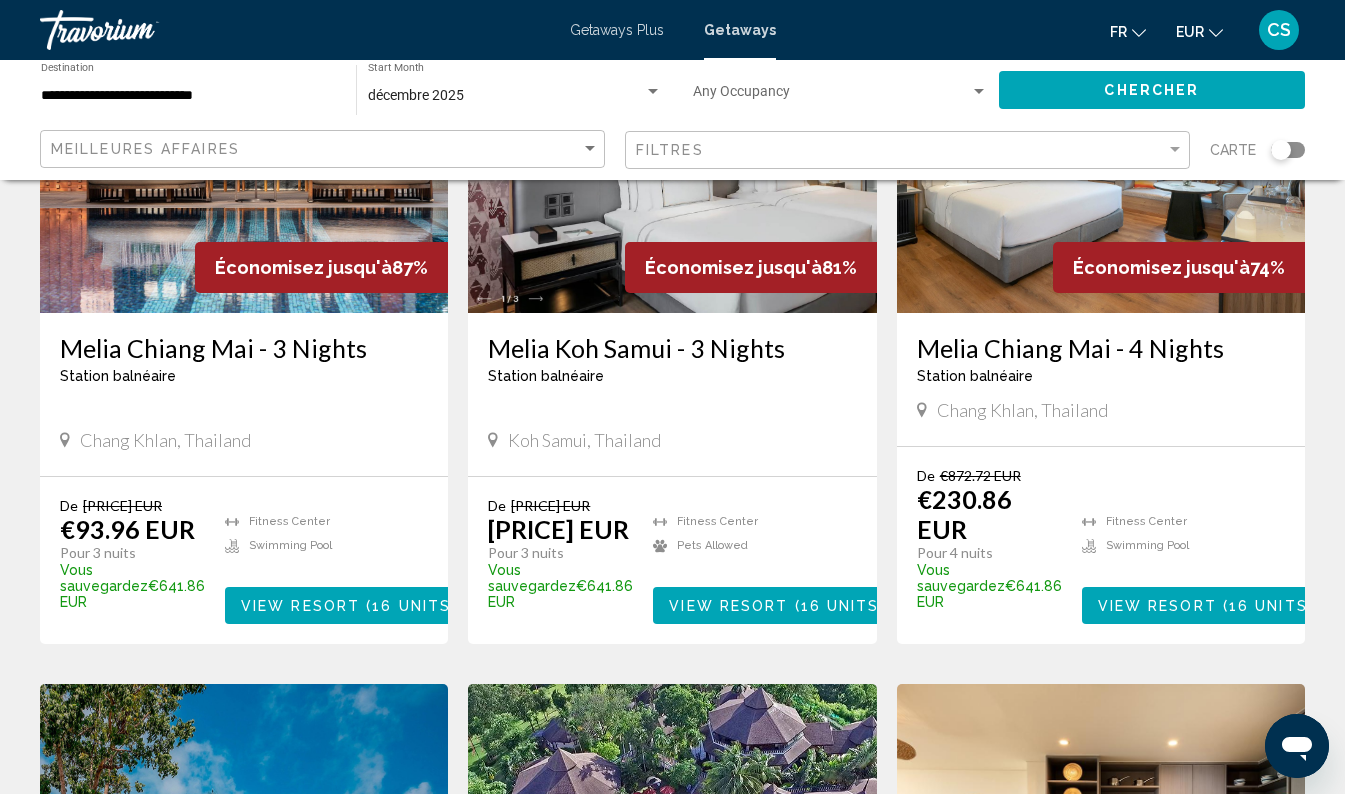 click on "Melia Koh Samui - 3 Nights" at bounding box center (672, 348) 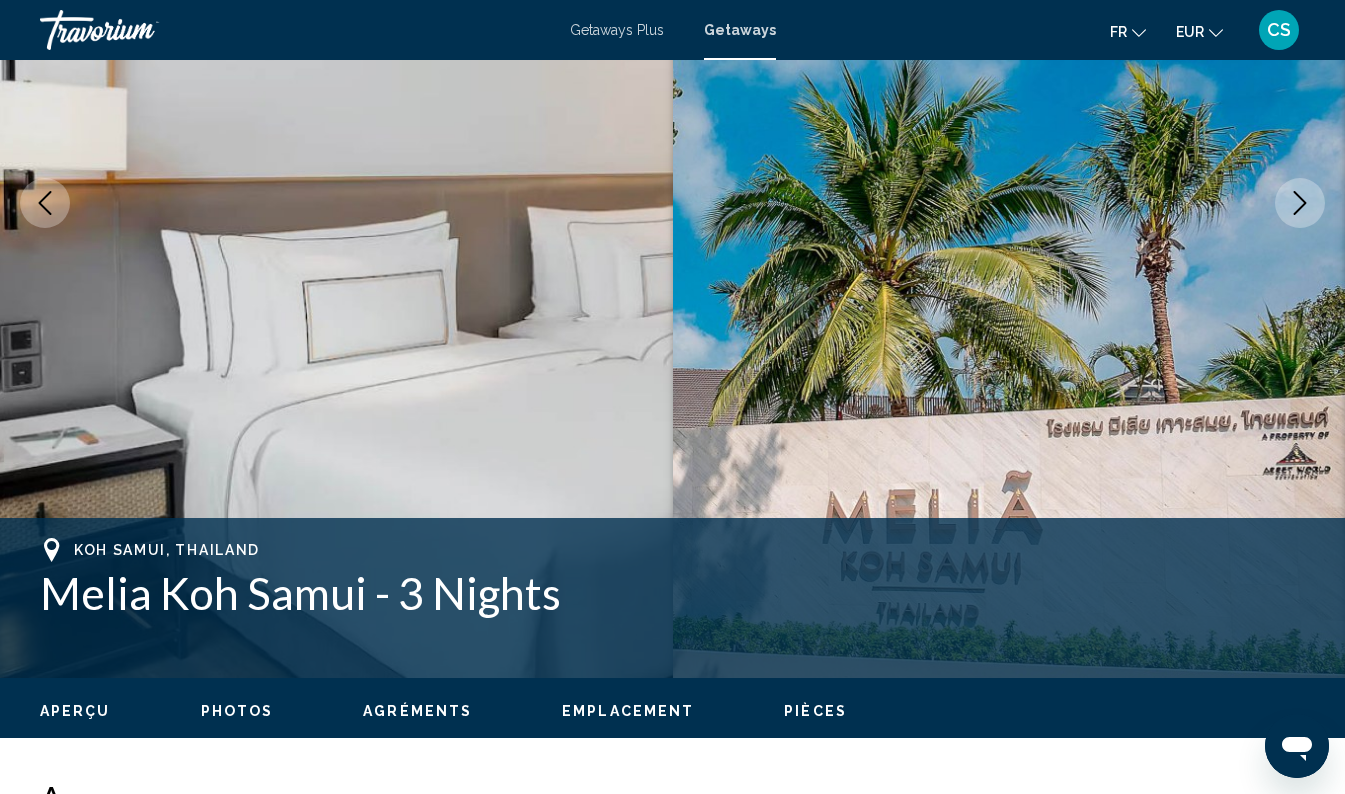 scroll, scrollTop: 350, scrollLeft: 0, axis: vertical 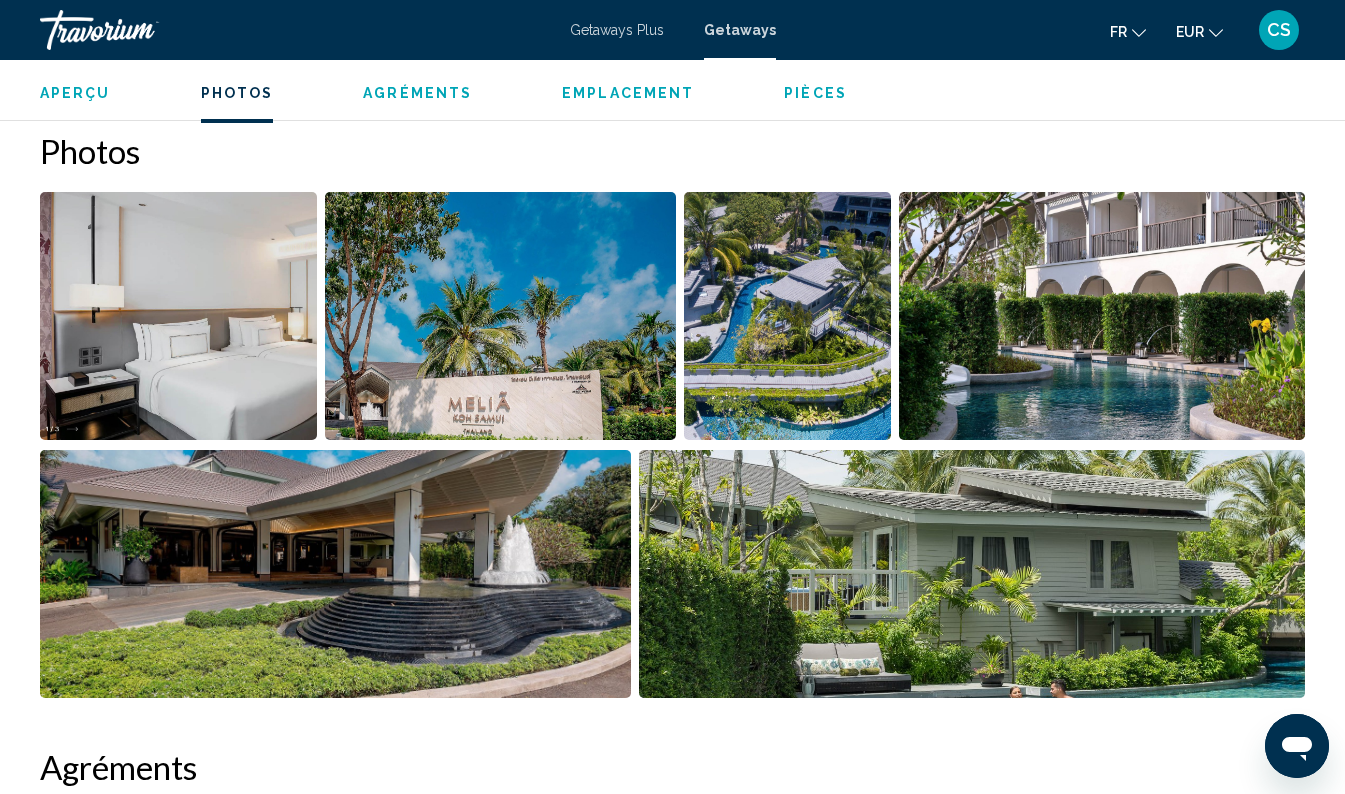 click on "Aperçu" at bounding box center (75, 93) 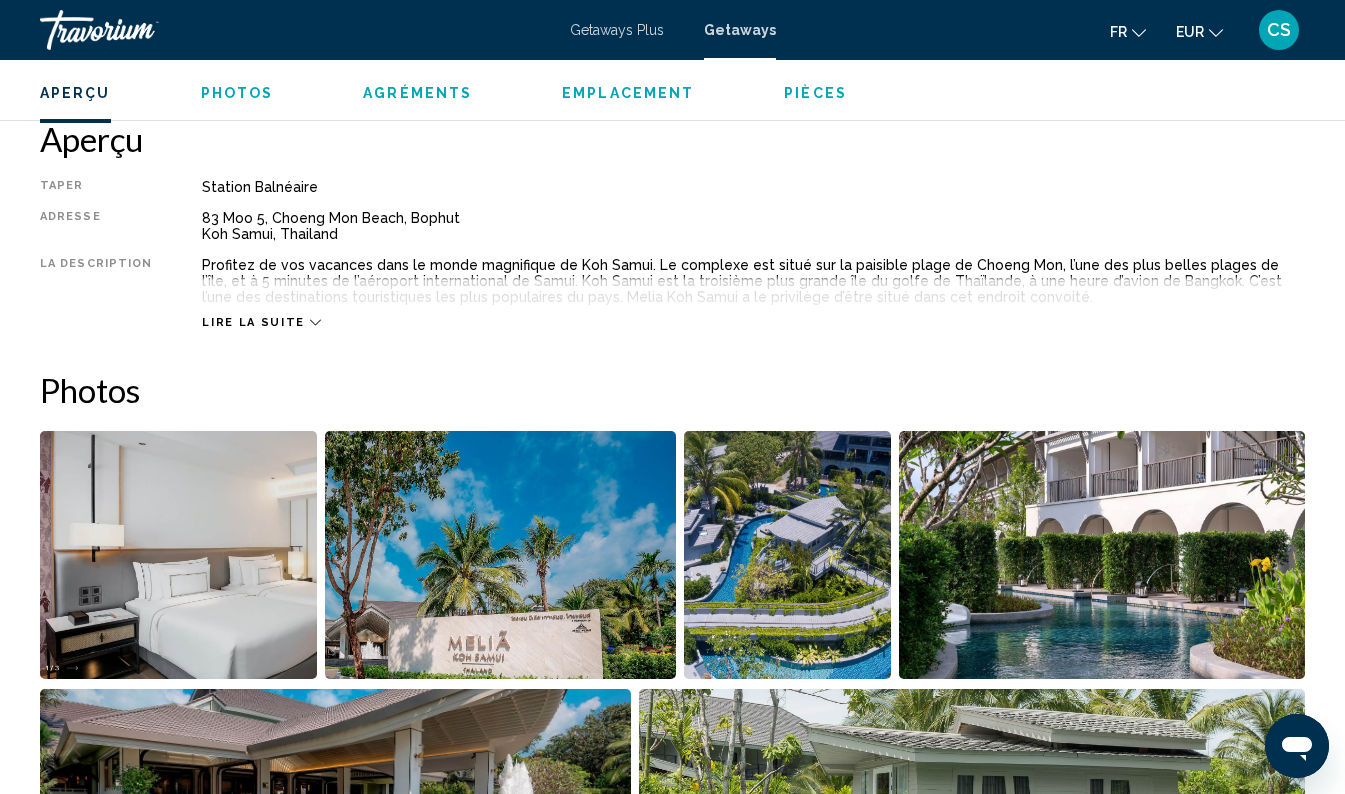 scroll, scrollTop: 991, scrollLeft: 0, axis: vertical 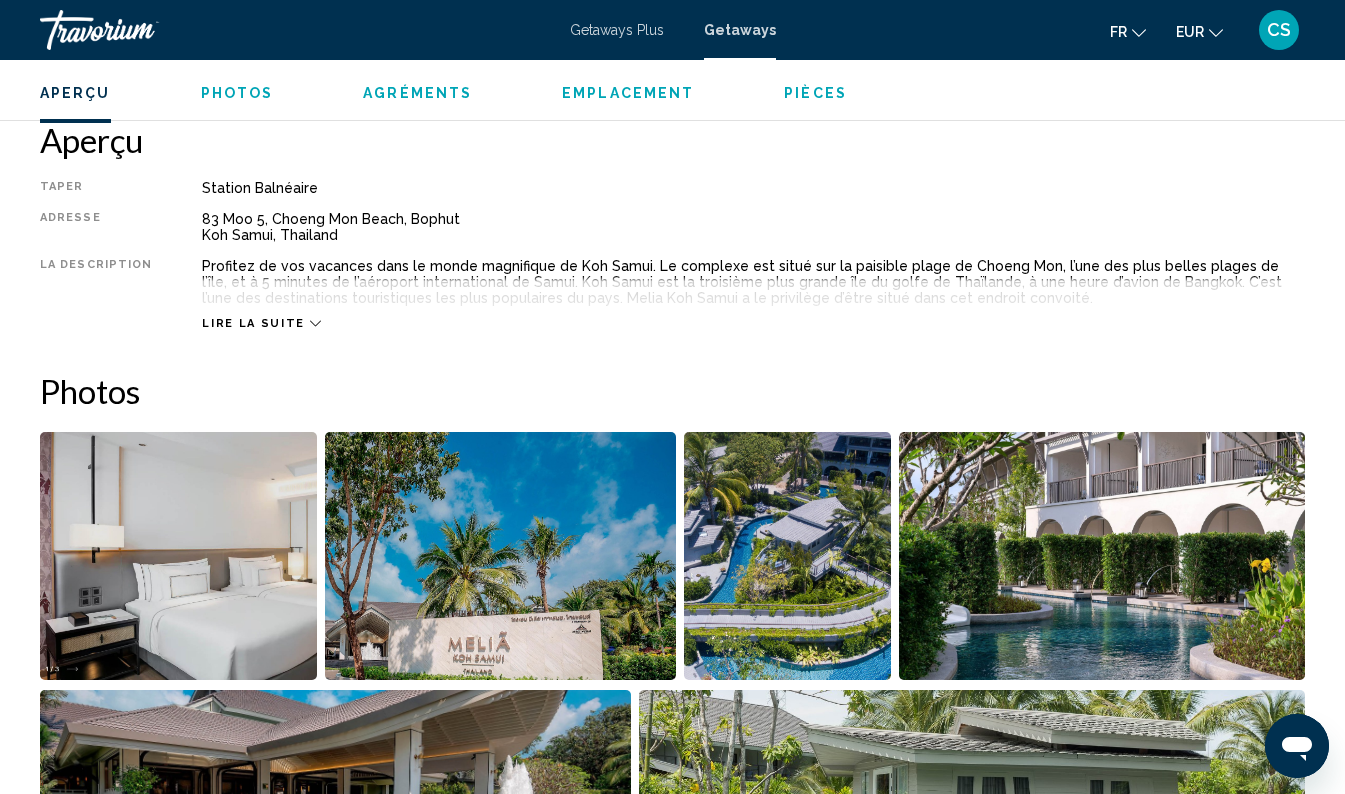 click on "Lire la suite" at bounding box center (253, 323) 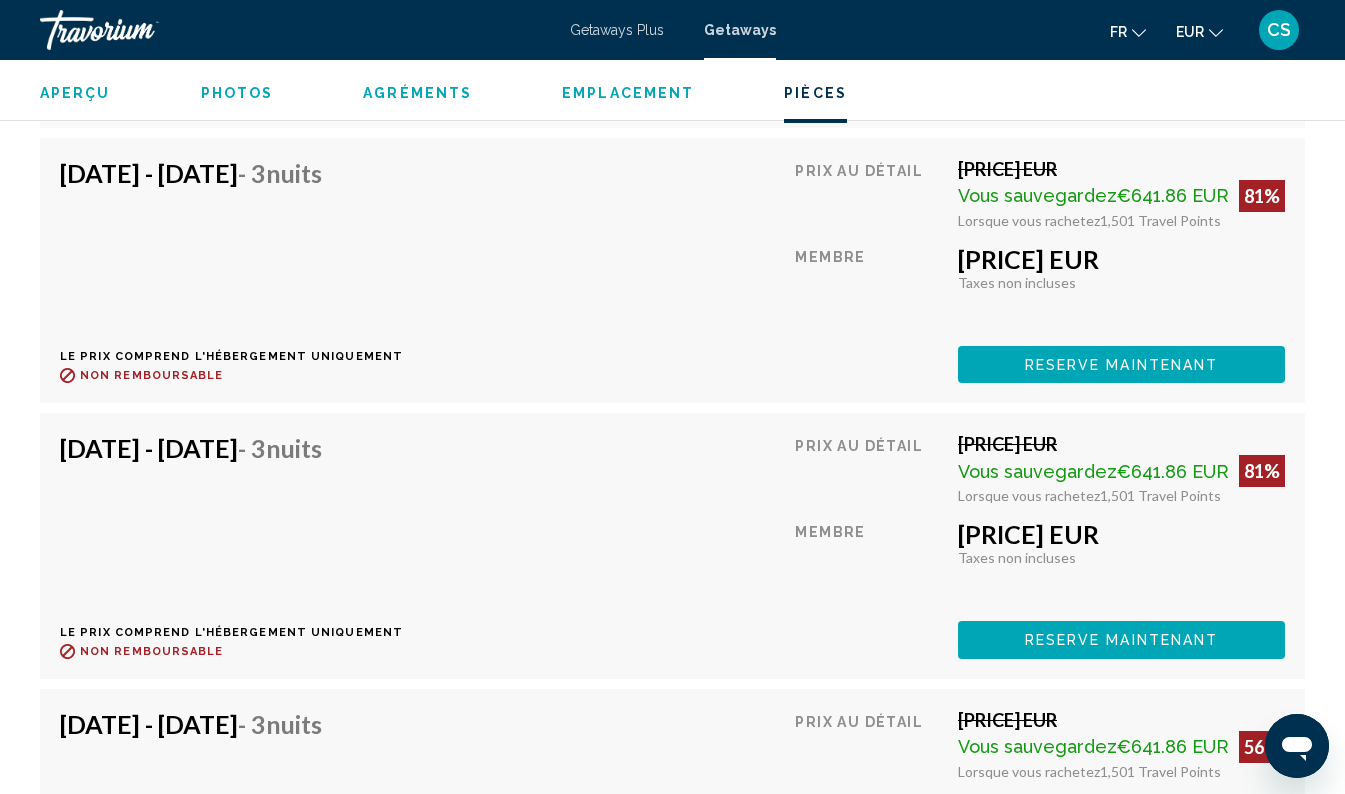 scroll, scrollTop: 4067, scrollLeft: 0, axis: vertical 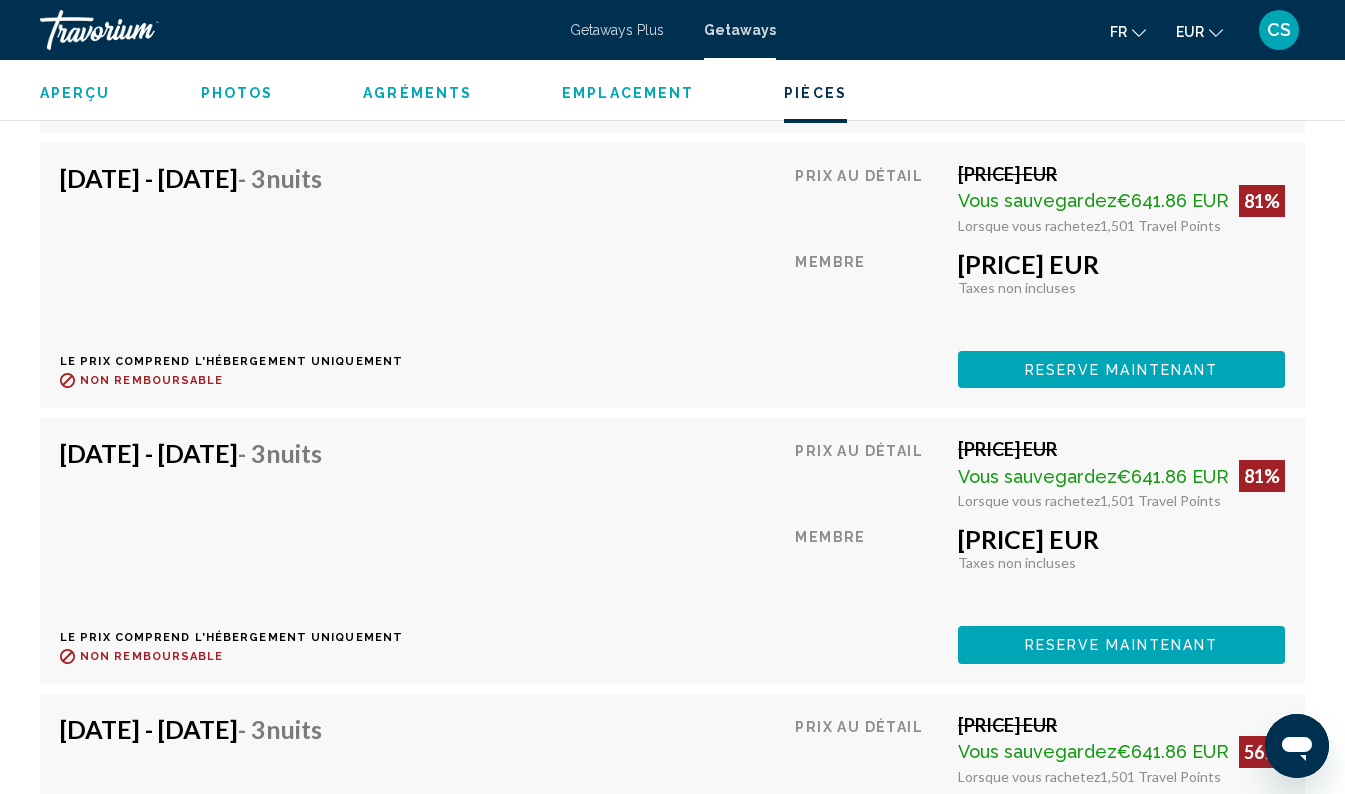 click on "Reserve maintenant" at bounding box center [1122, 95] 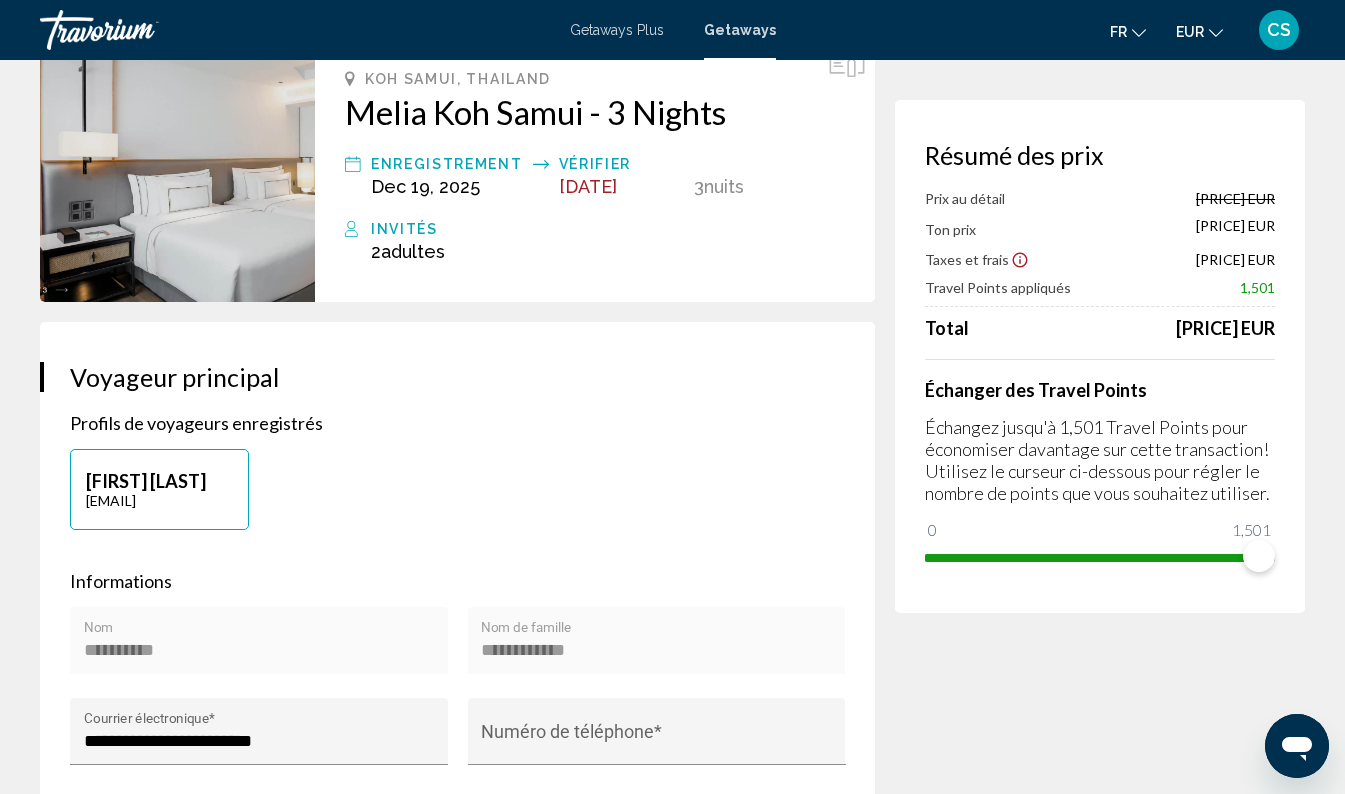 scroll, scrollTop: 0, scrollLeft: 0, axis: both 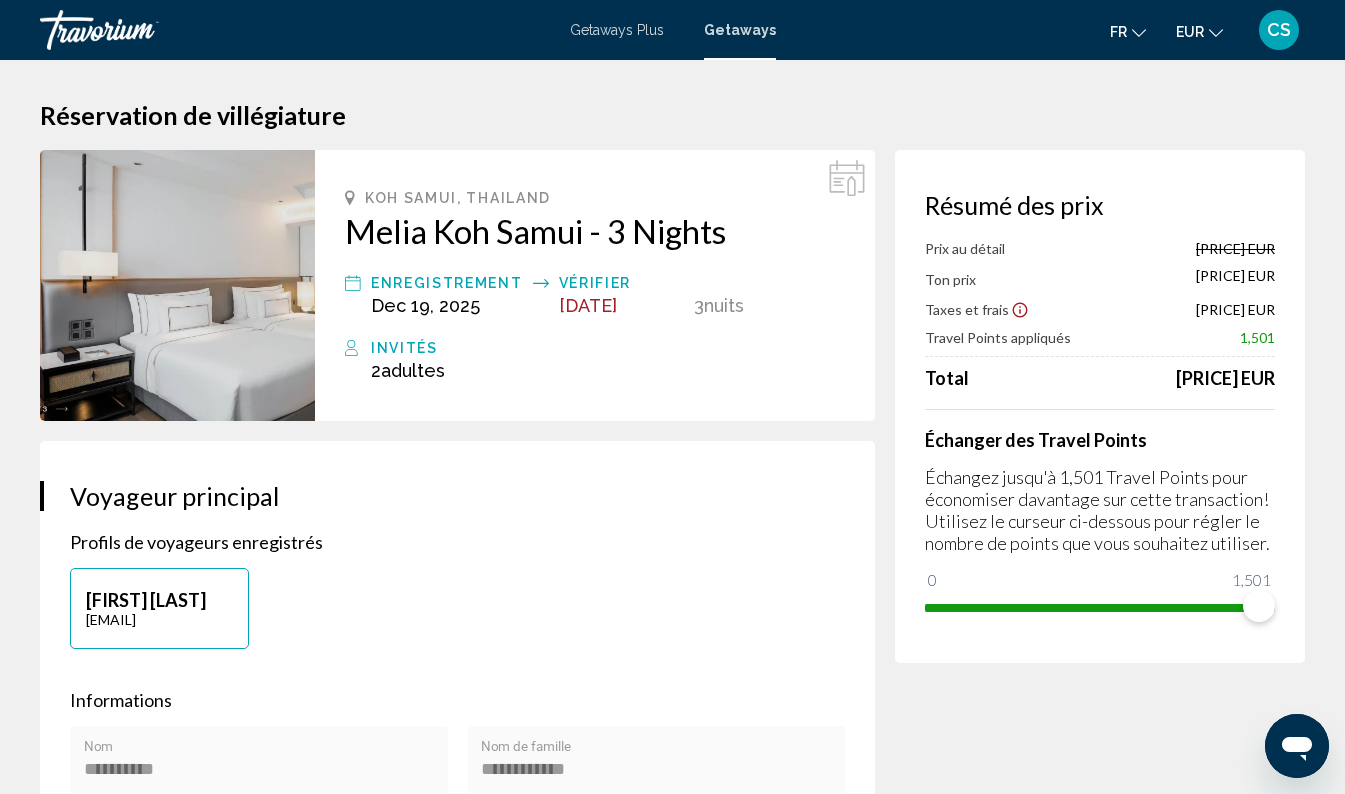 click on "[FIRST] [LAST] [EMAIL]" at bounding box center (457, 618) 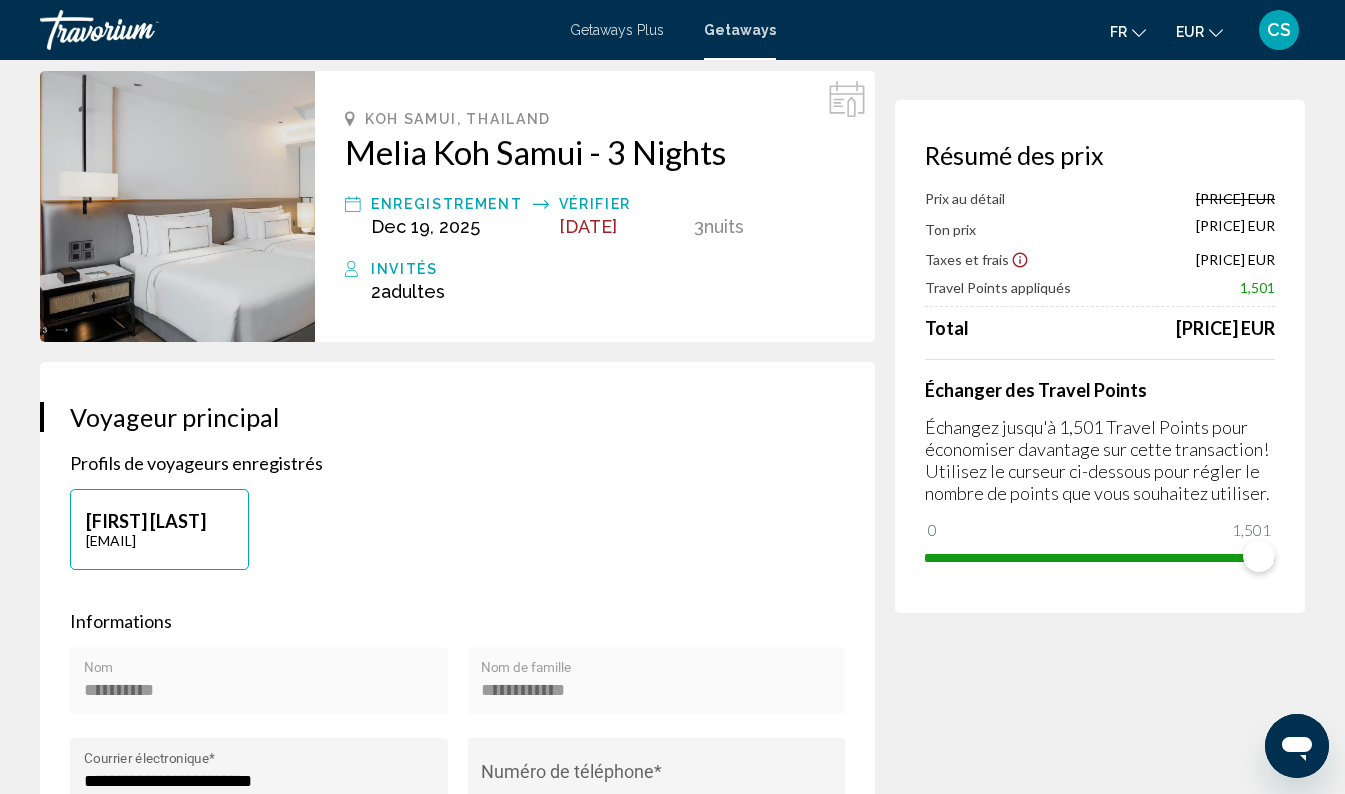 scroll, scrollTop: 0, scrollLeft: 0, axis: both 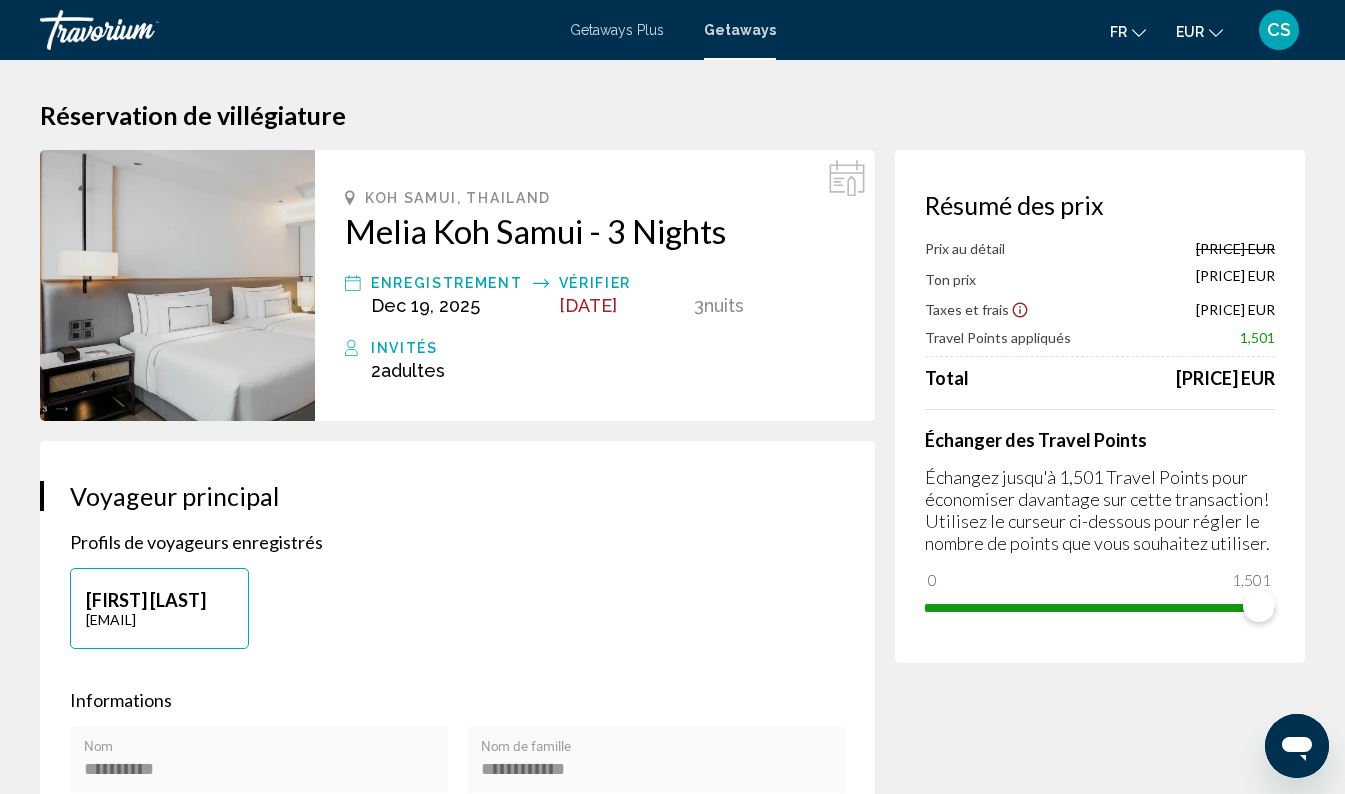 click on "Résumé des prix Prix au détail [PRICE] EUR Ton prix [PRICE] EUR Taxes et frais [PRICE] EUR Travel Points appliqués 1,501 Total [PRICE] EUR Échanger des Travel Points Échangez jusqu'à 1,501 Travel Points pour économiser davantage sur cette transaction! Utilisez le curseur ci-dessous pour régler le nombre de points que vous souhaitez utiliser. 0 1,501 1,501" at bounding box center [1100, 2179] 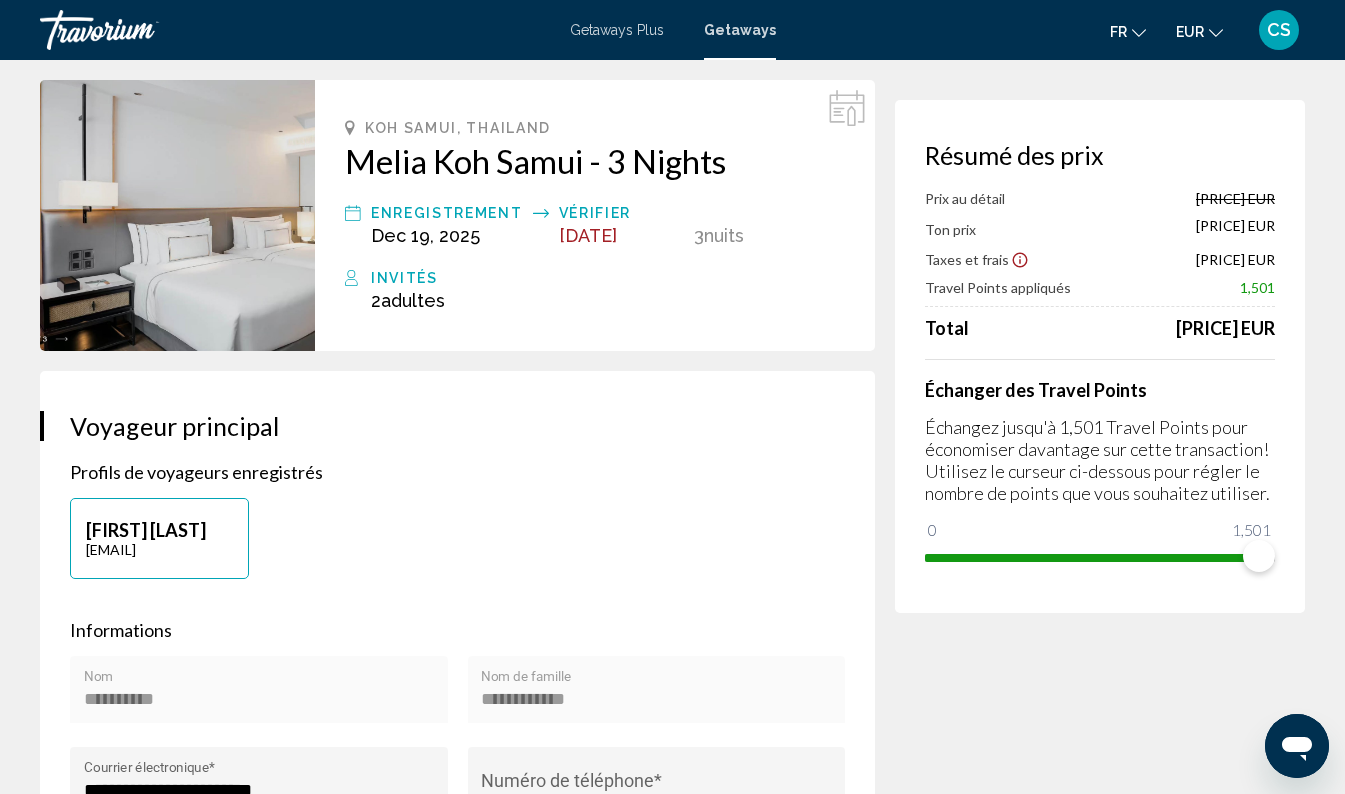 scroll, scrollTop: 22, scrollLeft: 0, axis: vertical 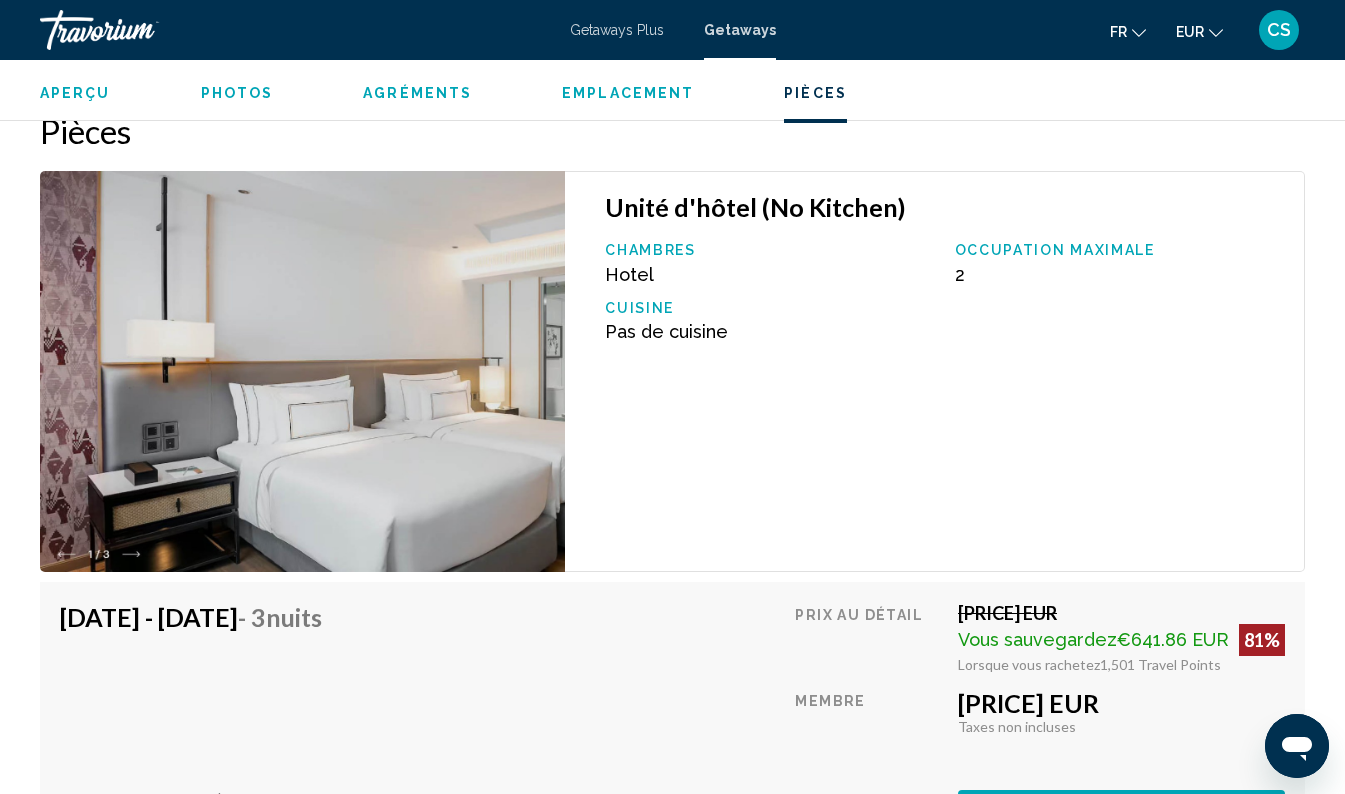 click at bounding box center [302, 371] 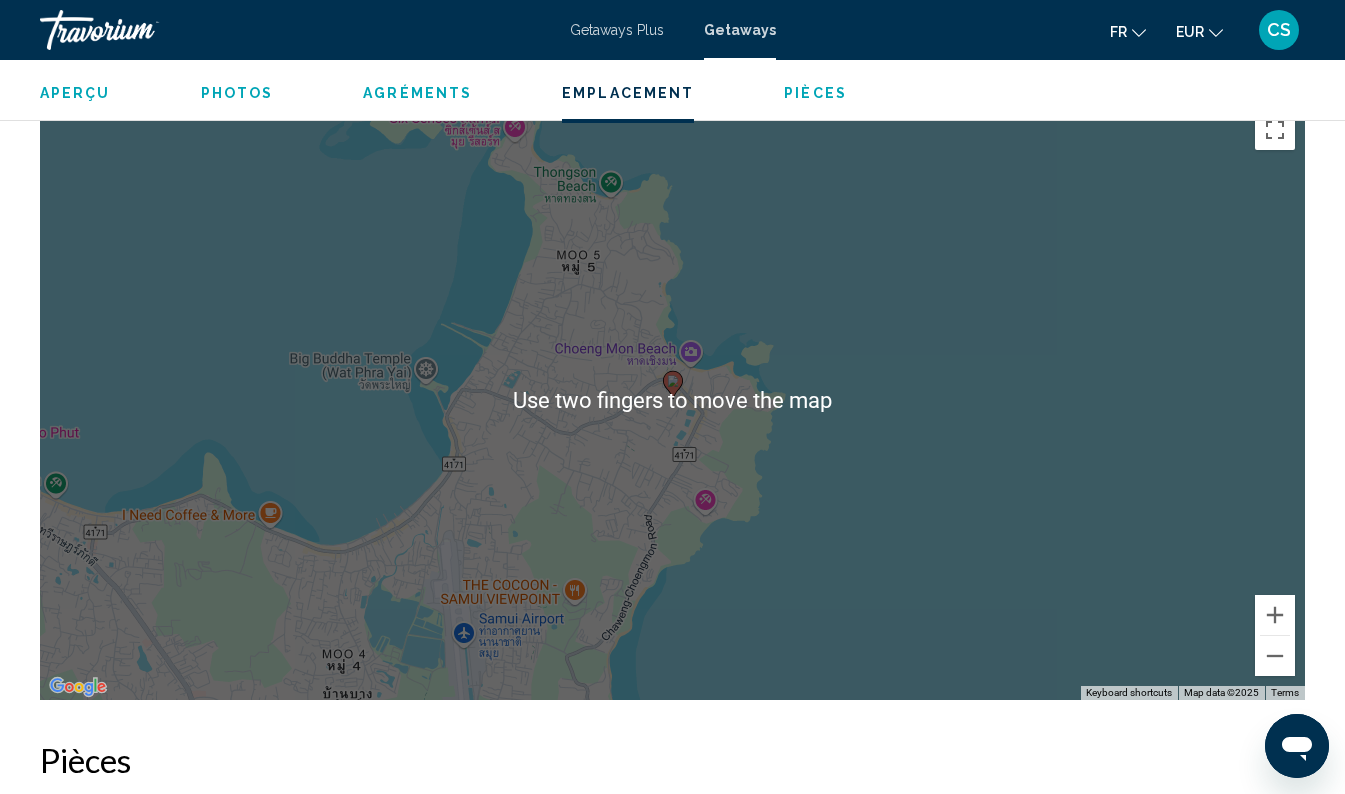 scroll, scrollTop: 2723, scrollLeft: 0, axis: vertical 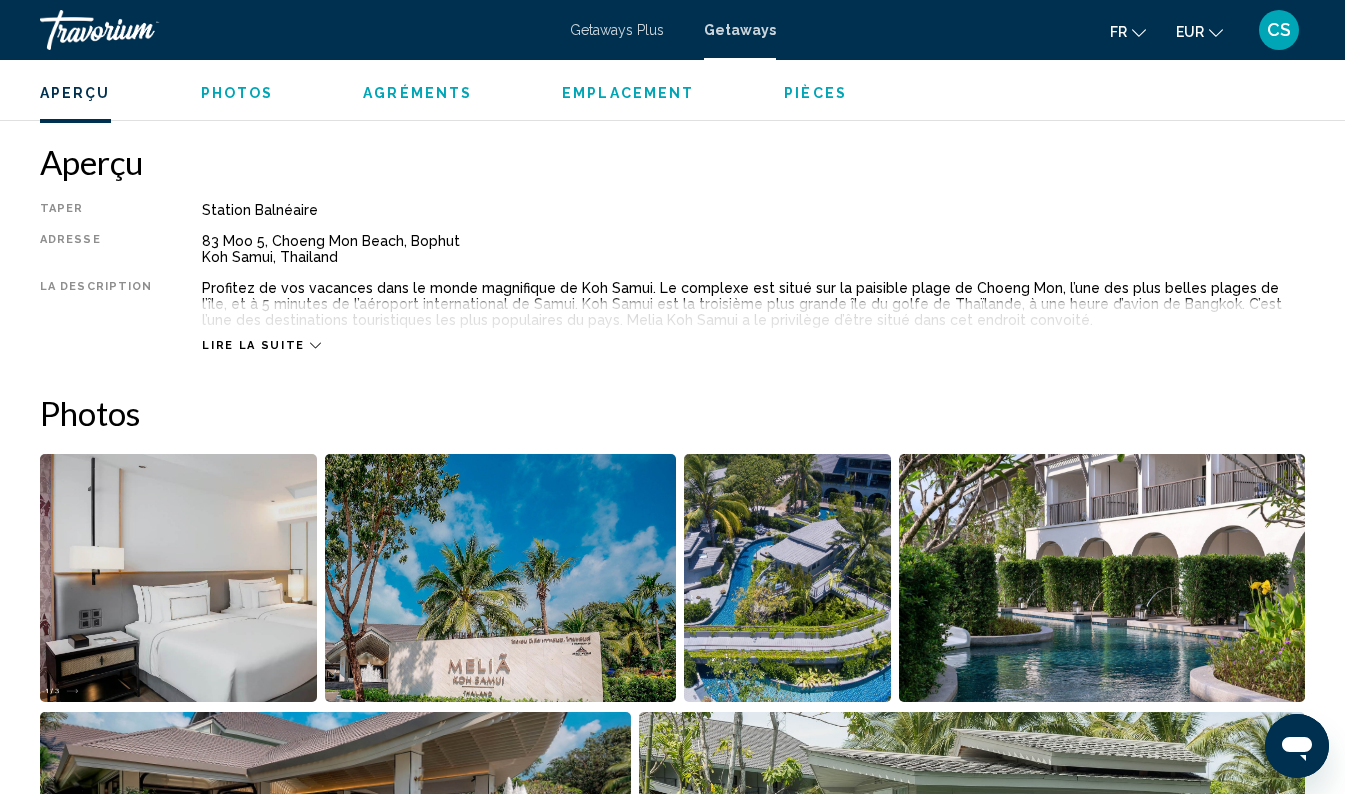 click on "Lire la suite" at bounding box center [253, 345] 